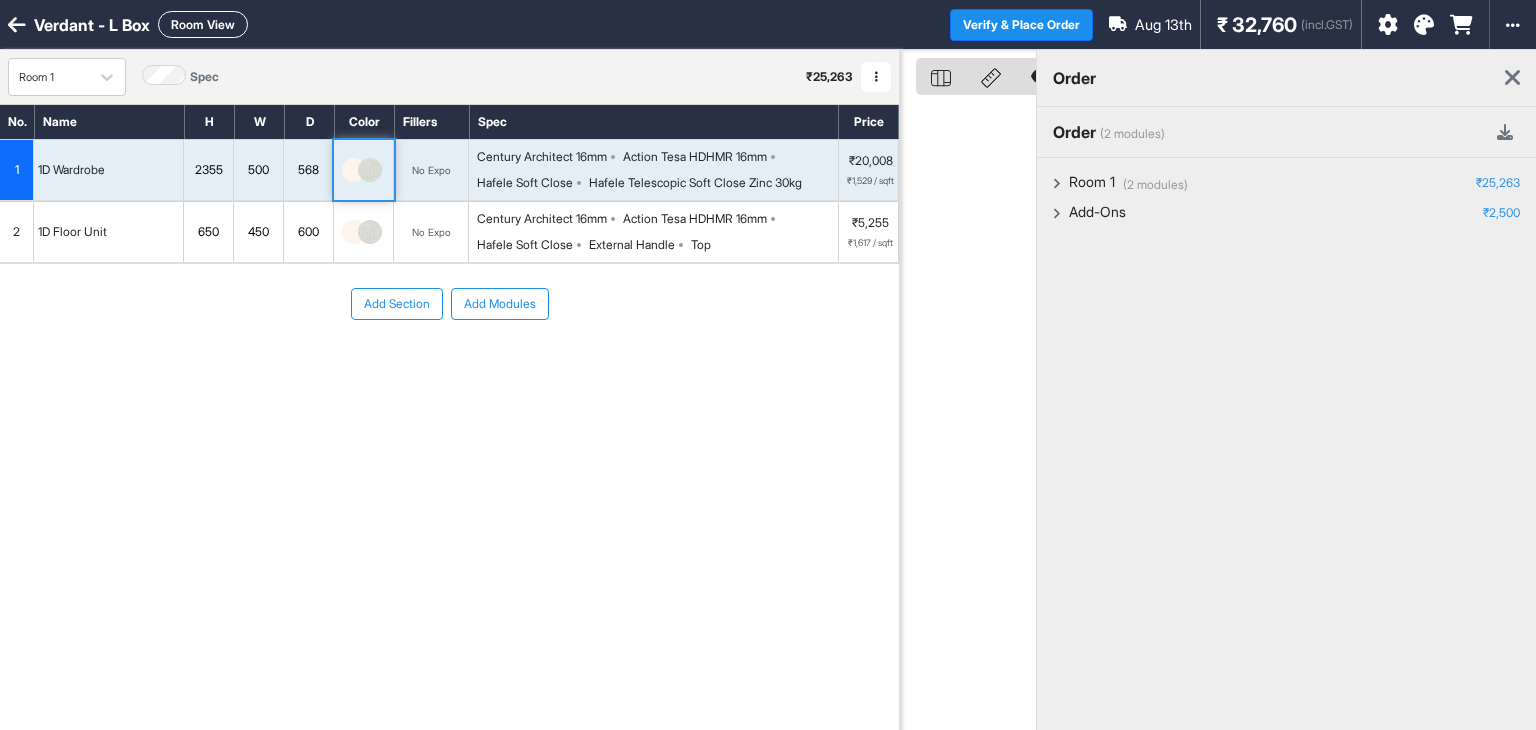 scroll, scrollTop: 0, scrollLeft: 0, axis: both 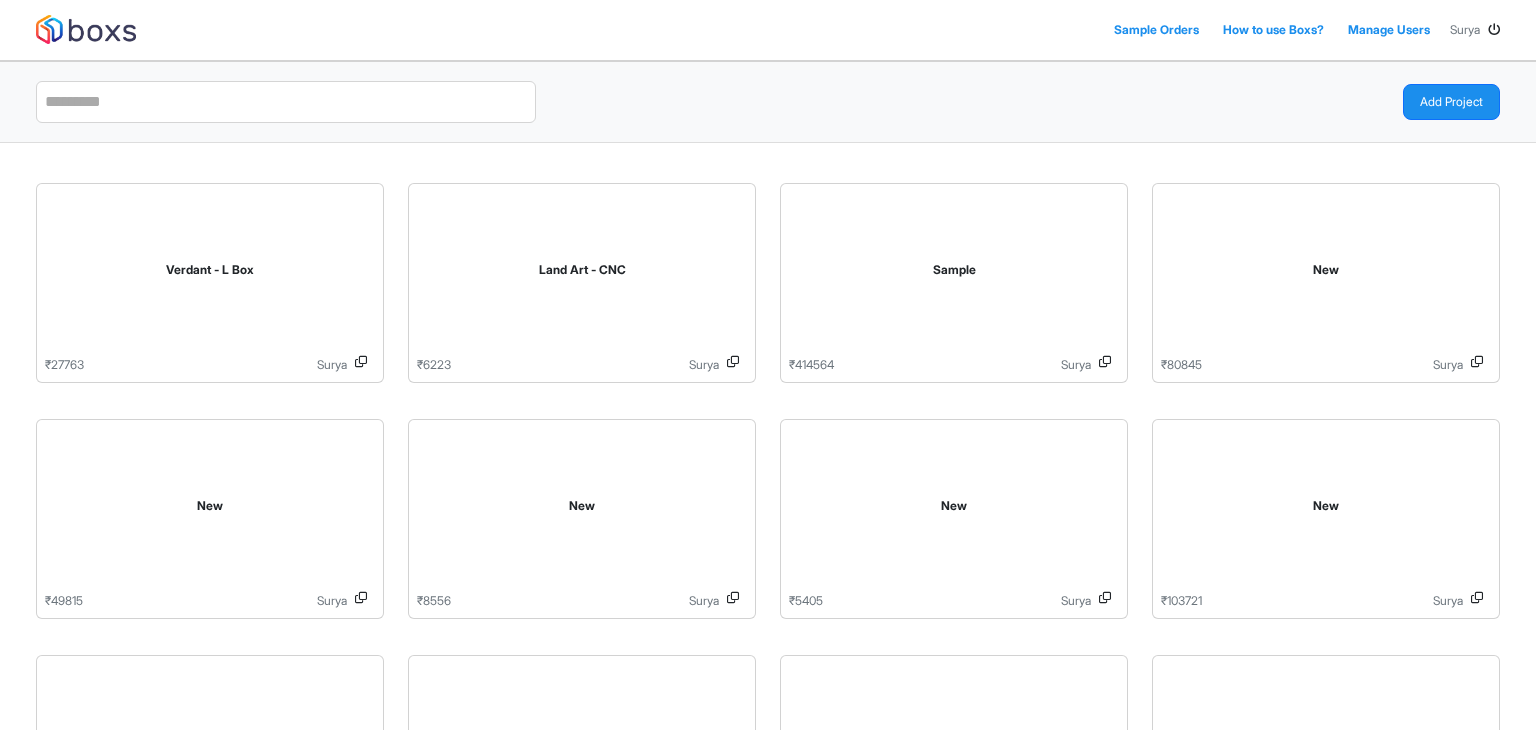 click at bounding box center [1494, 30] 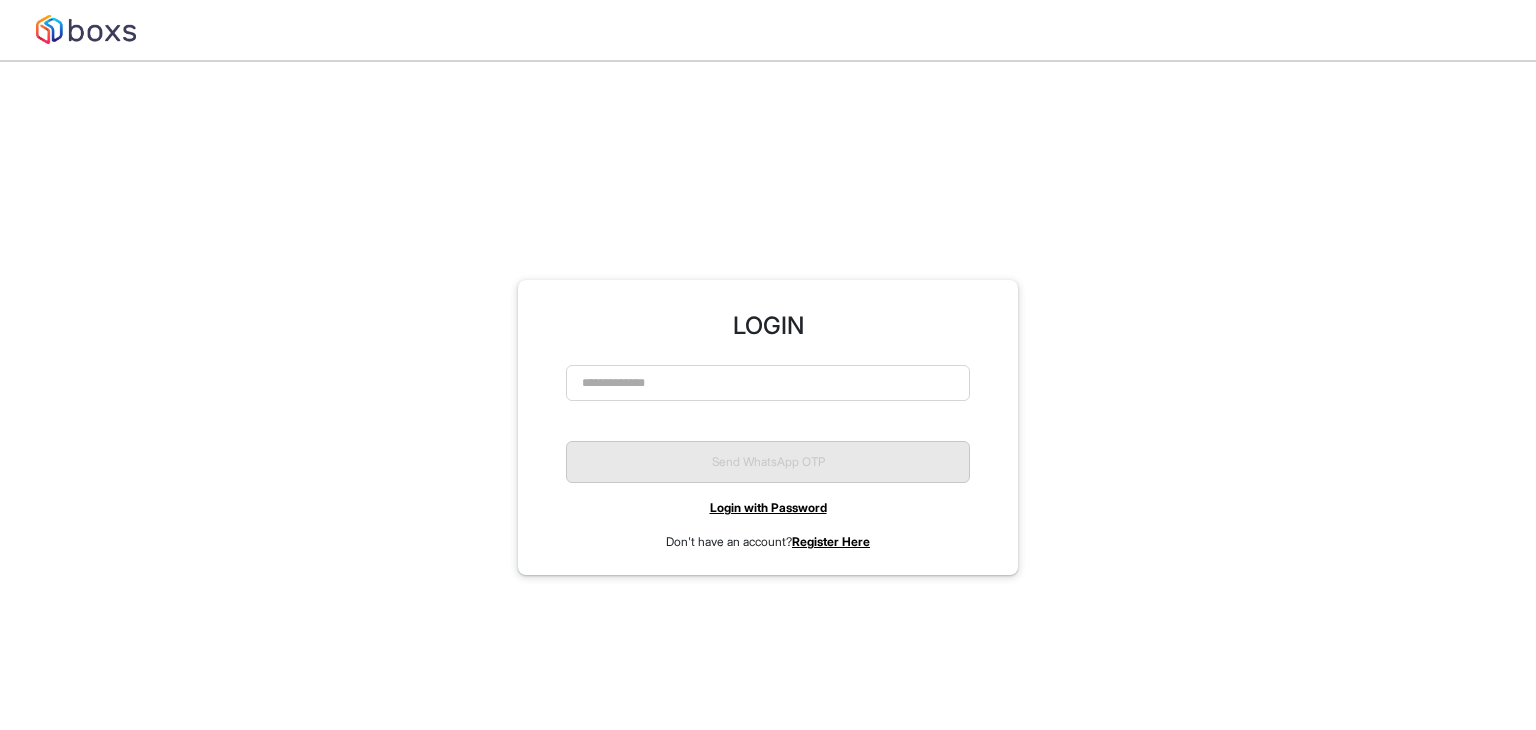 click on "Login with Password" at bounding box center (768, 507) 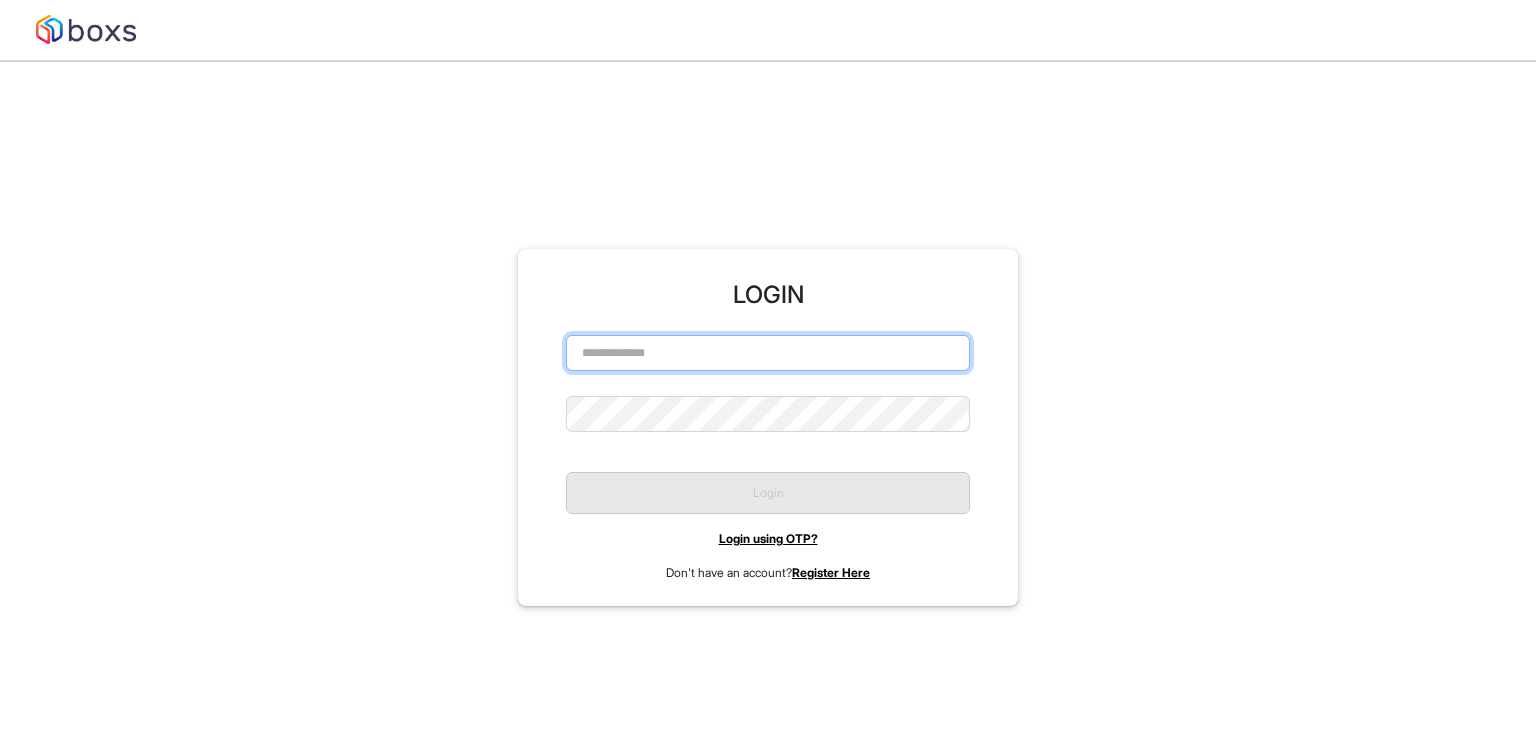 click at bounding box center (768, 353) 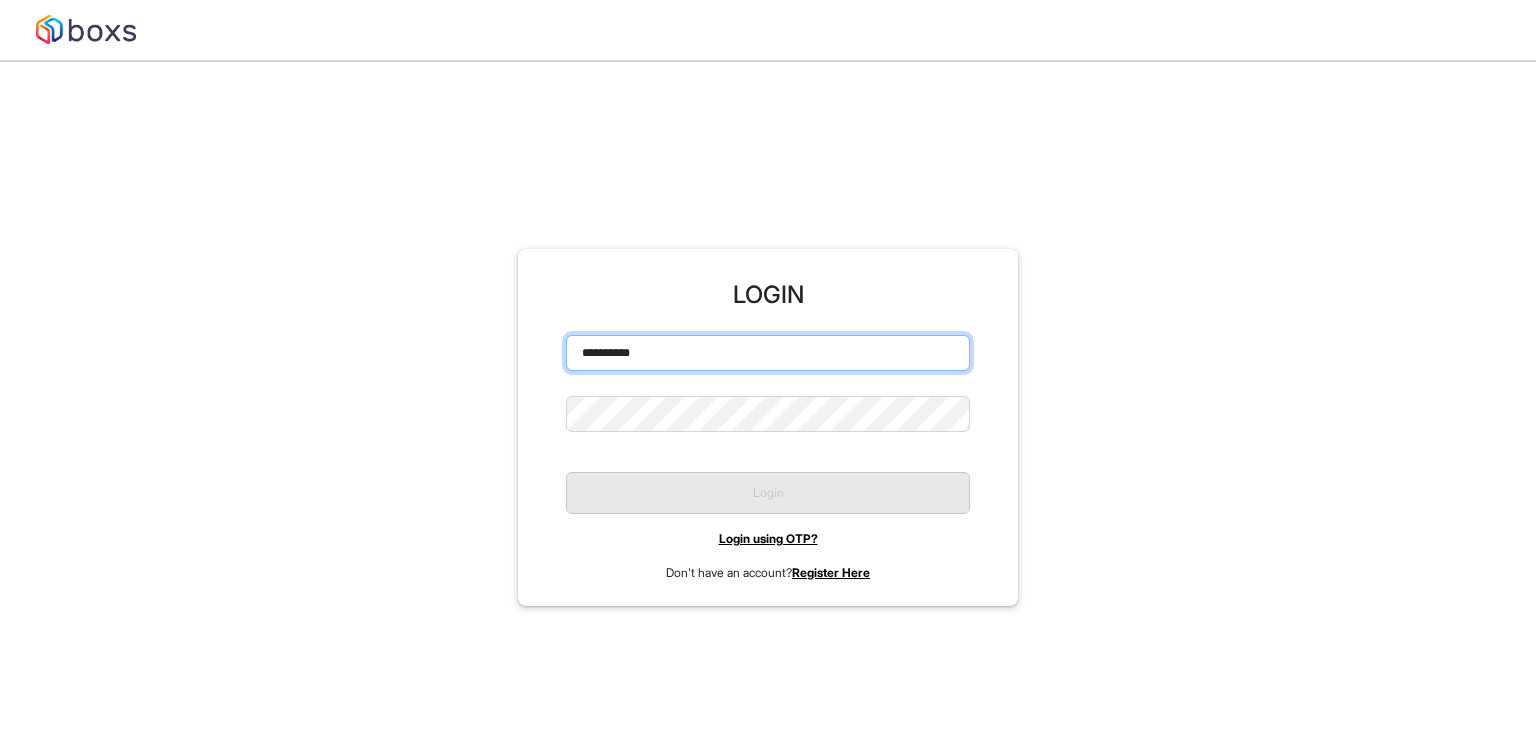 type on "**********" 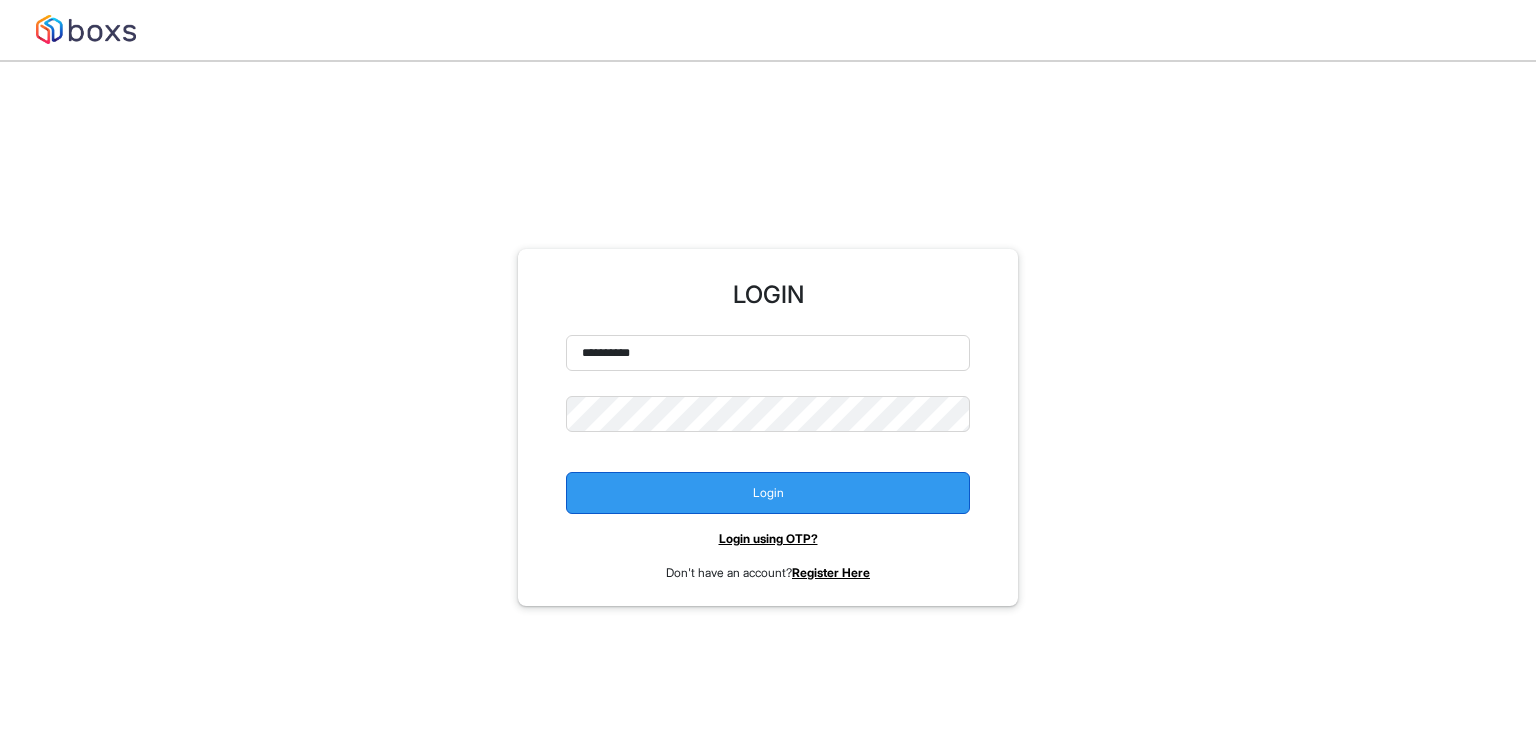 click on "Login" at bounding box center (768, 493) 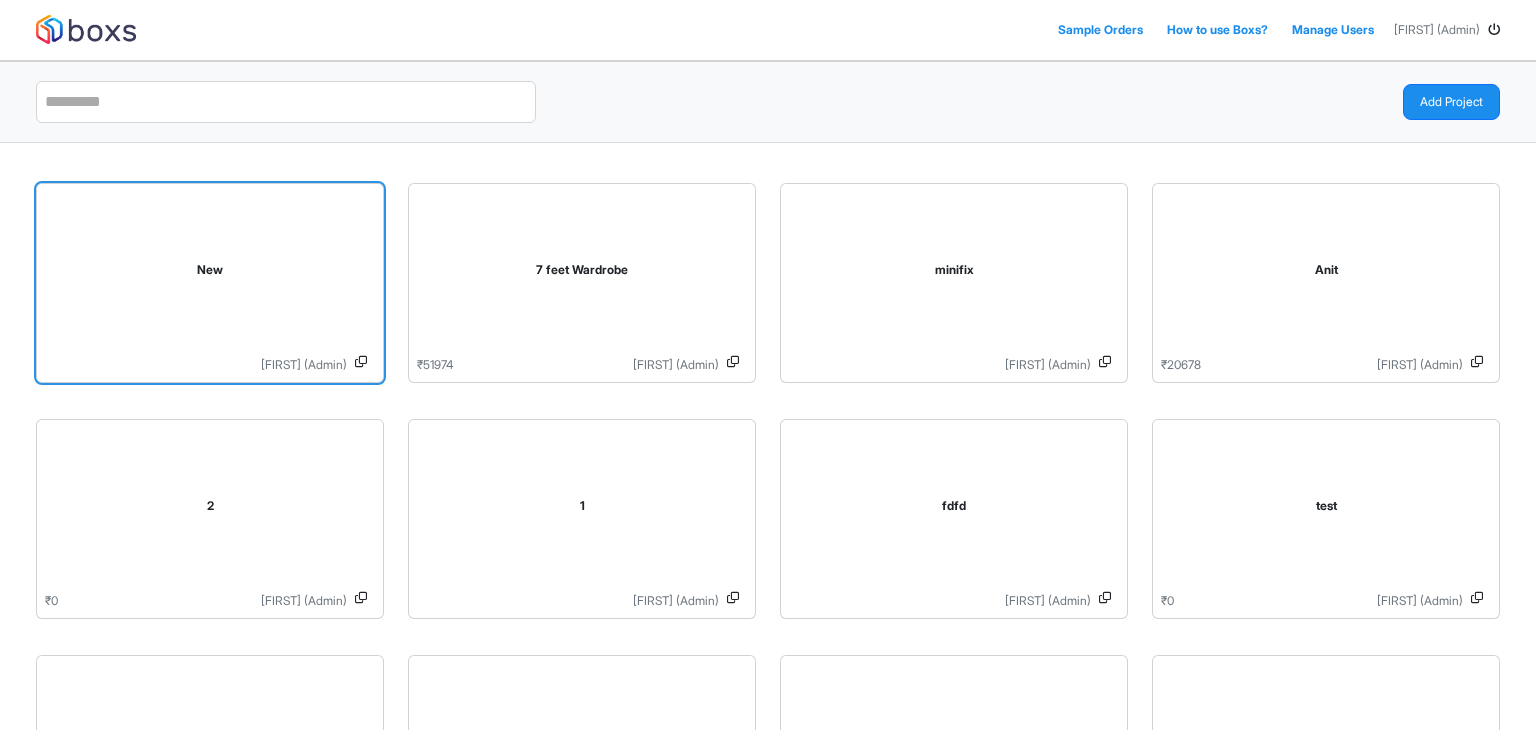 click on "New" at bounding box center [210, 274] 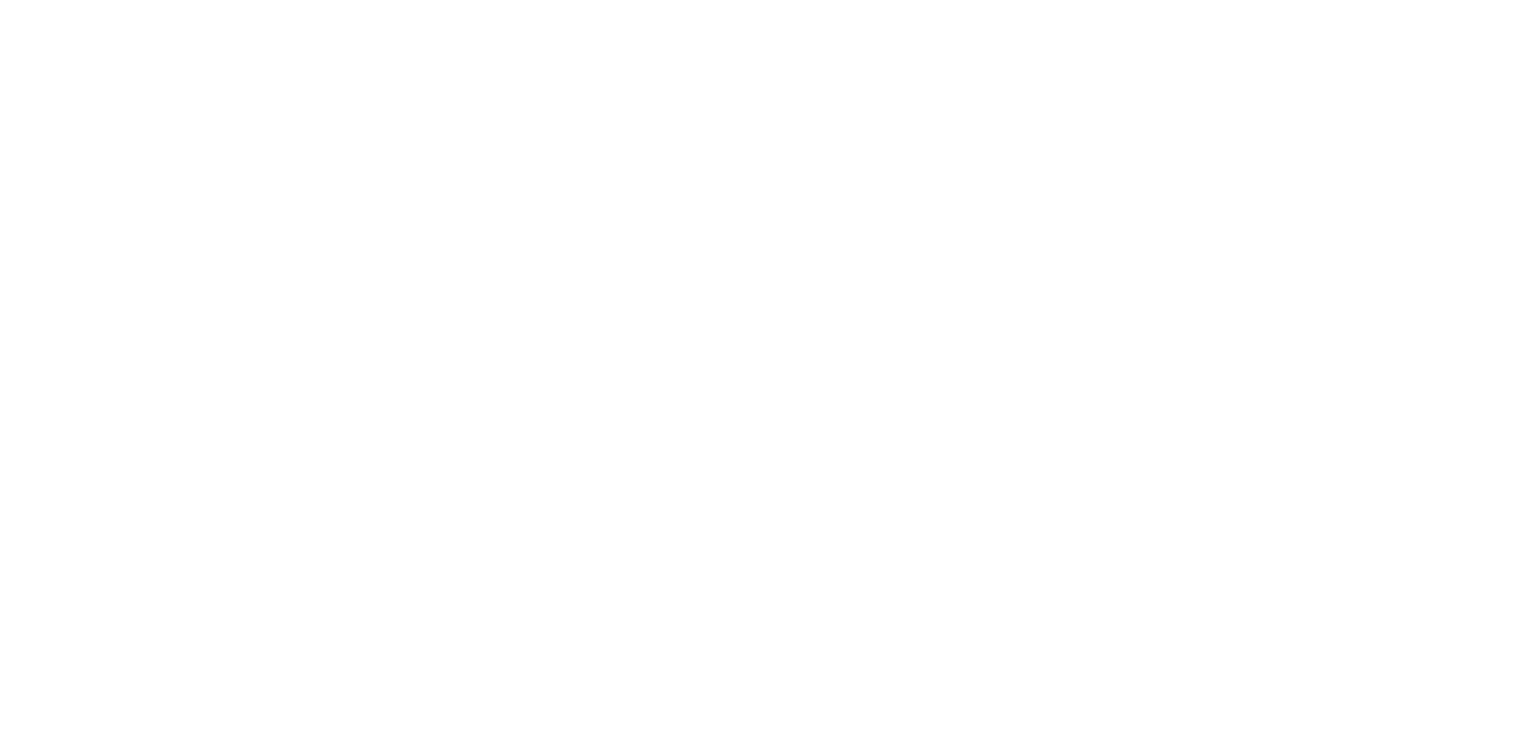 scroll, scrollTop: 0, scrollLeft: 0, axis: both 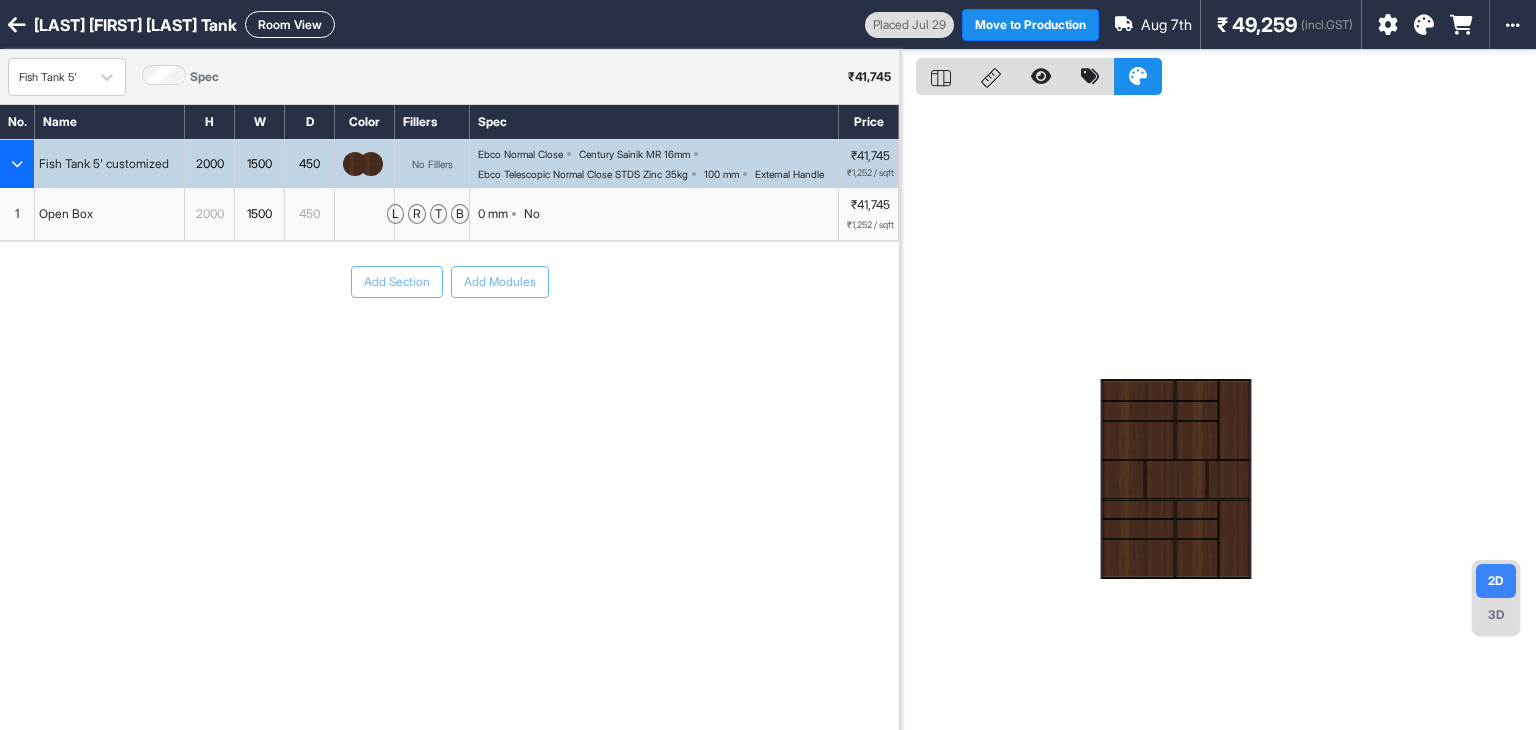 click on "Room View" at bounding box center [290, 24] 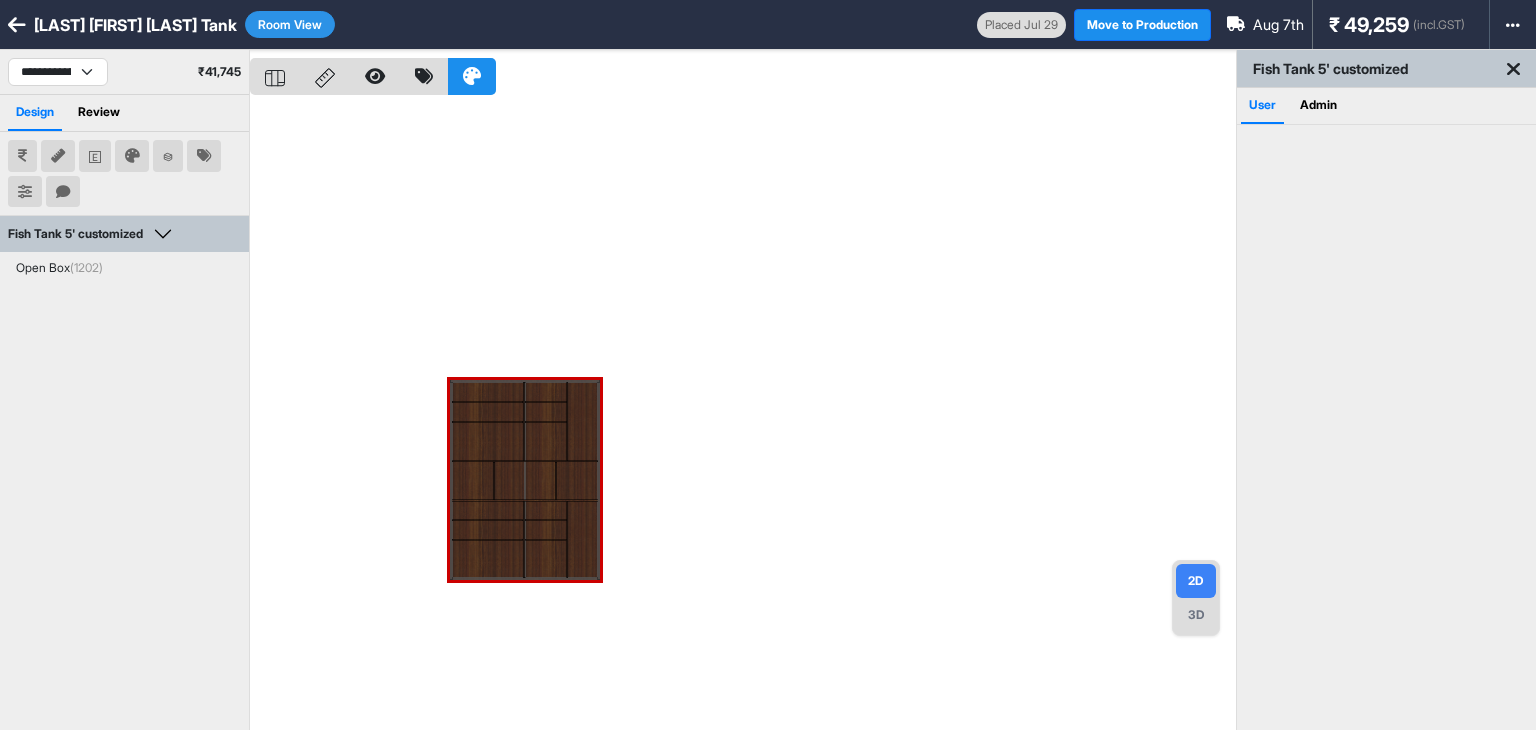 click on "3D" at bounding box center [1196, 615] 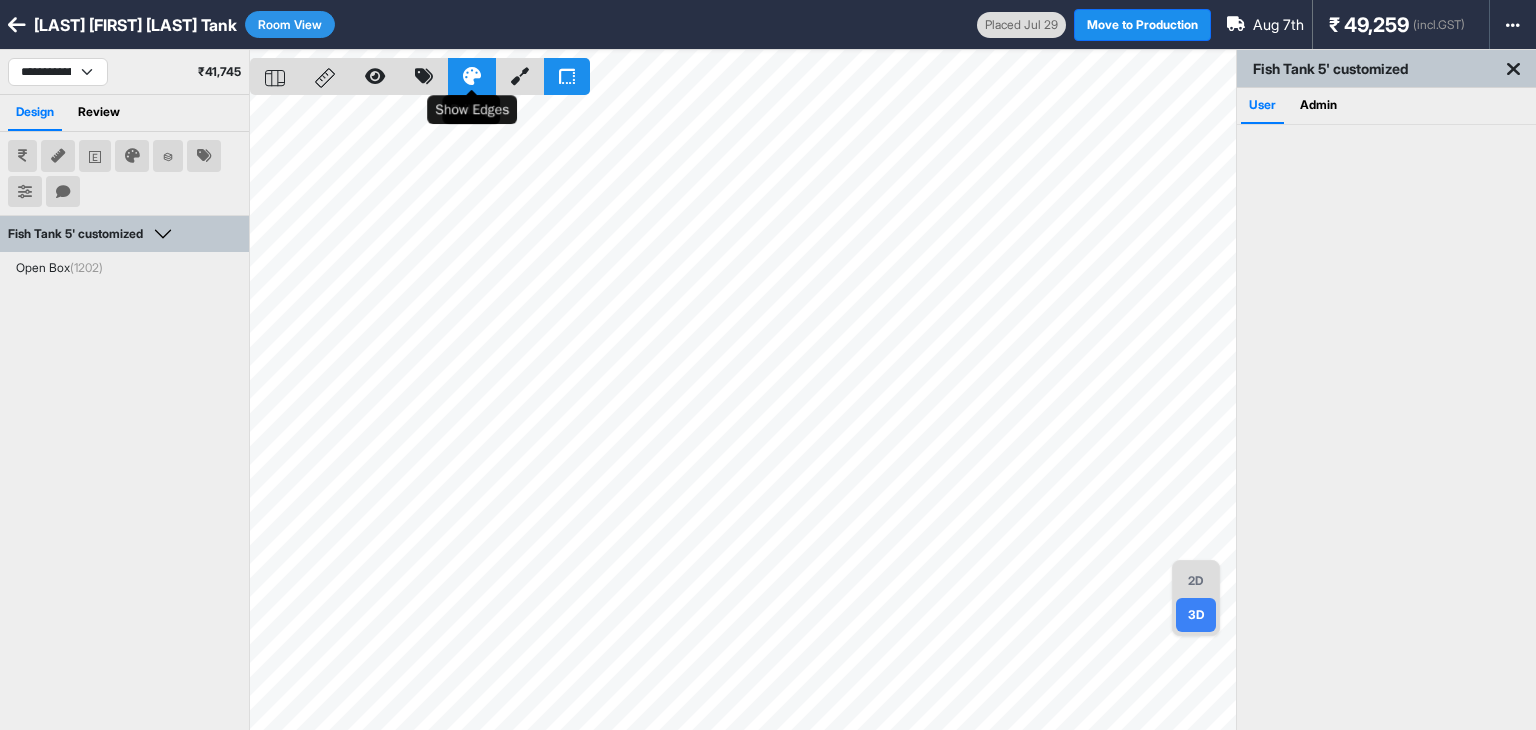 click at bounding box center [520, 76] 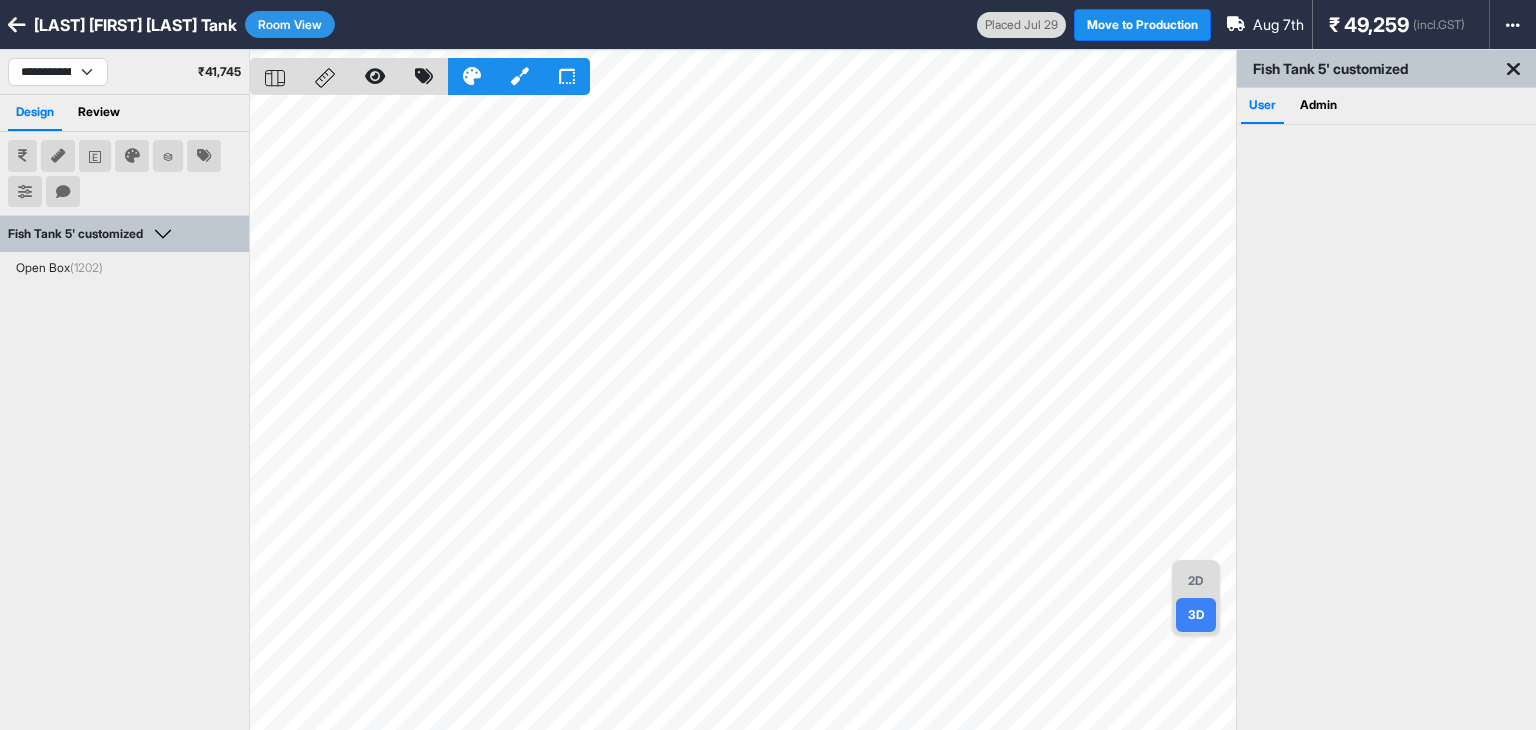 click on "2D" at bounding box center (1196, 581) 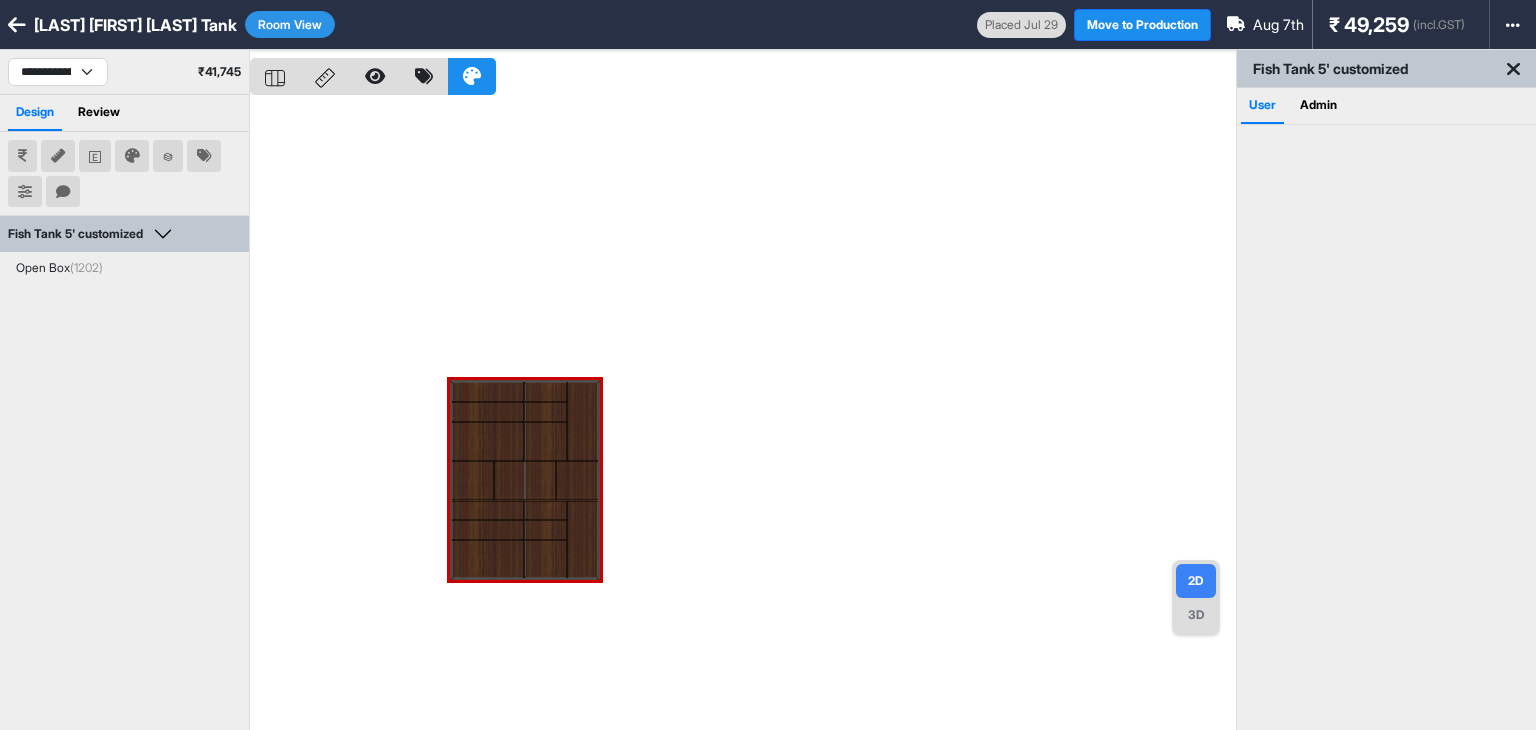 click at bounding box center [743, 415] 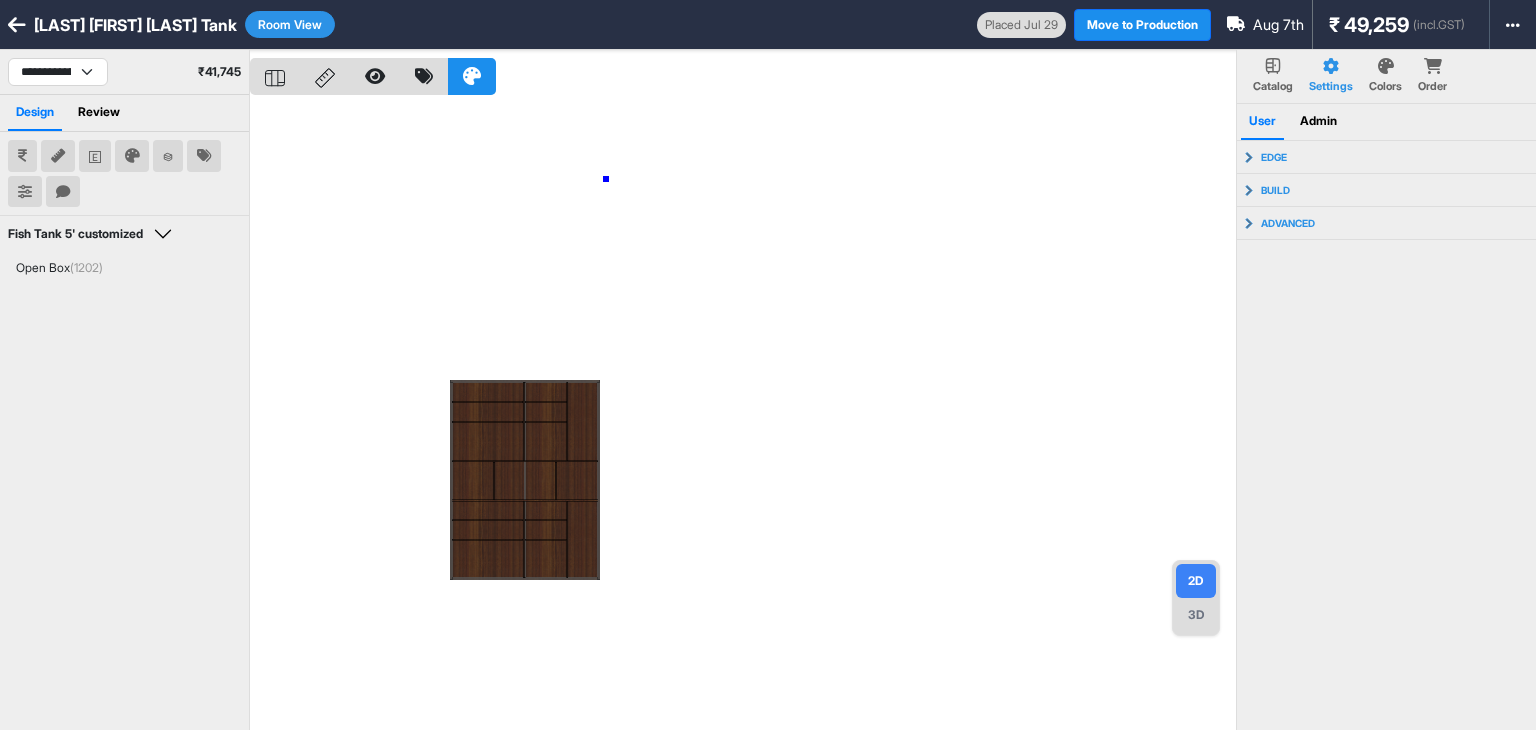 click at bounding box center (743, 415) 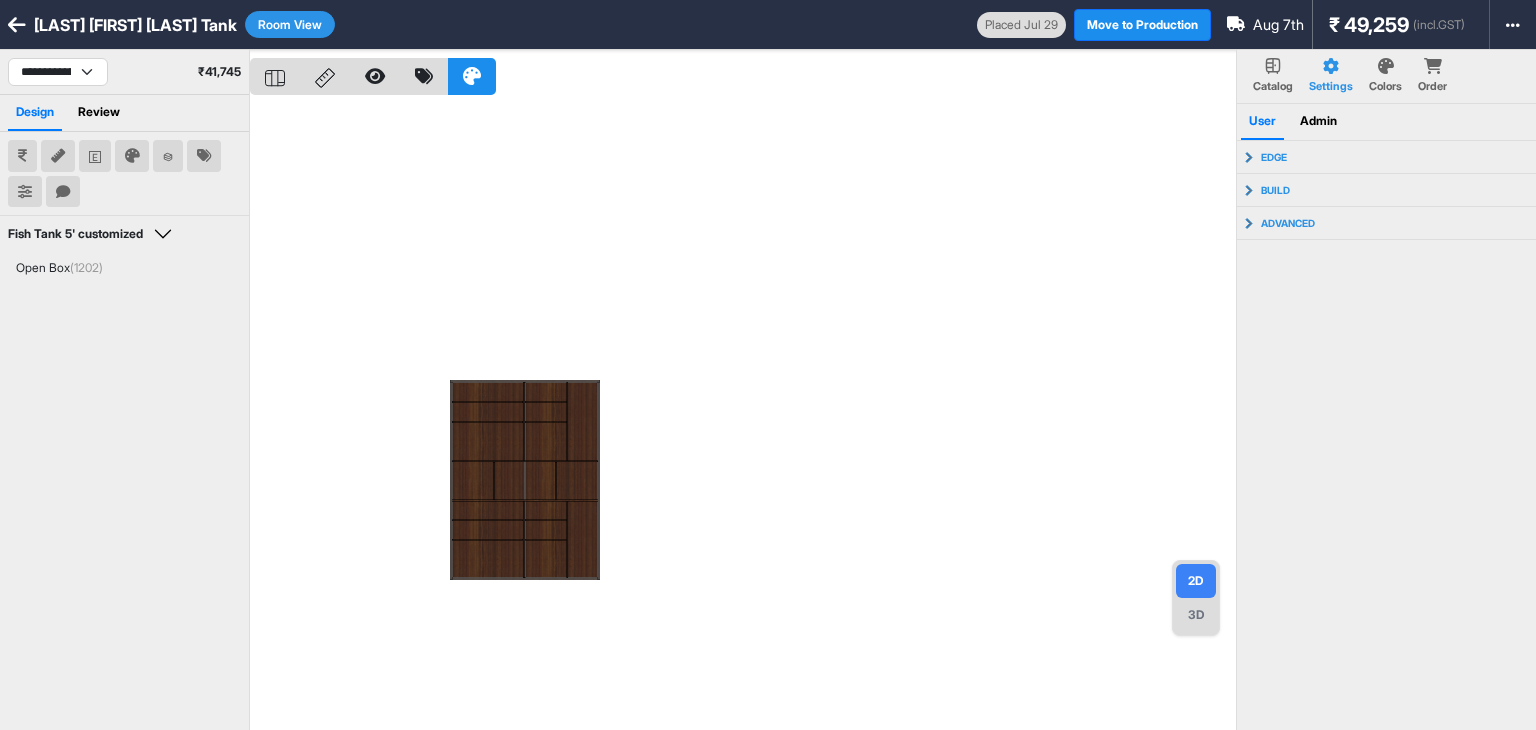 click at bounding box center (17, 25) 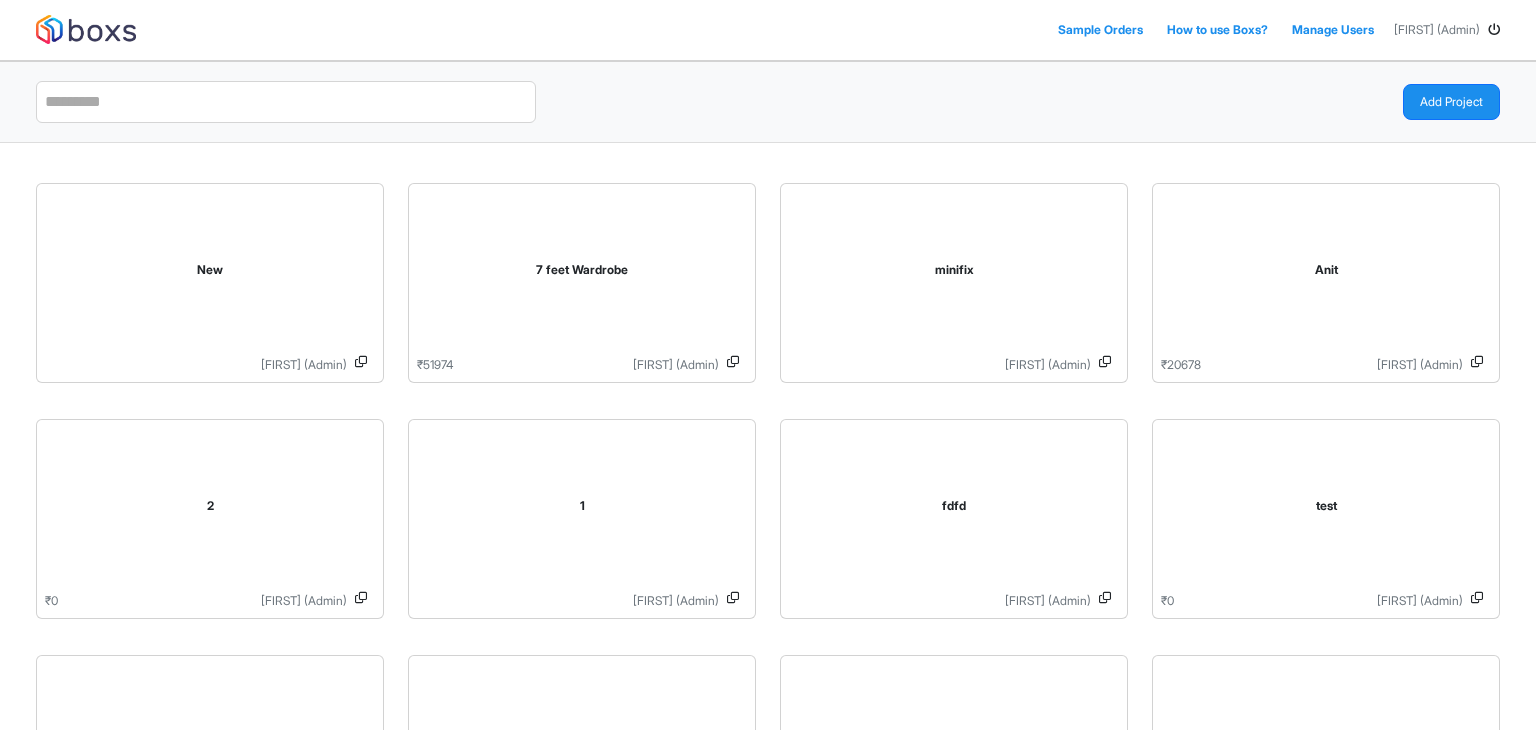 click on "Sample Orders How to use Boxs? Manage Users Anitha (Admin)" at bounding box center (768, 30) 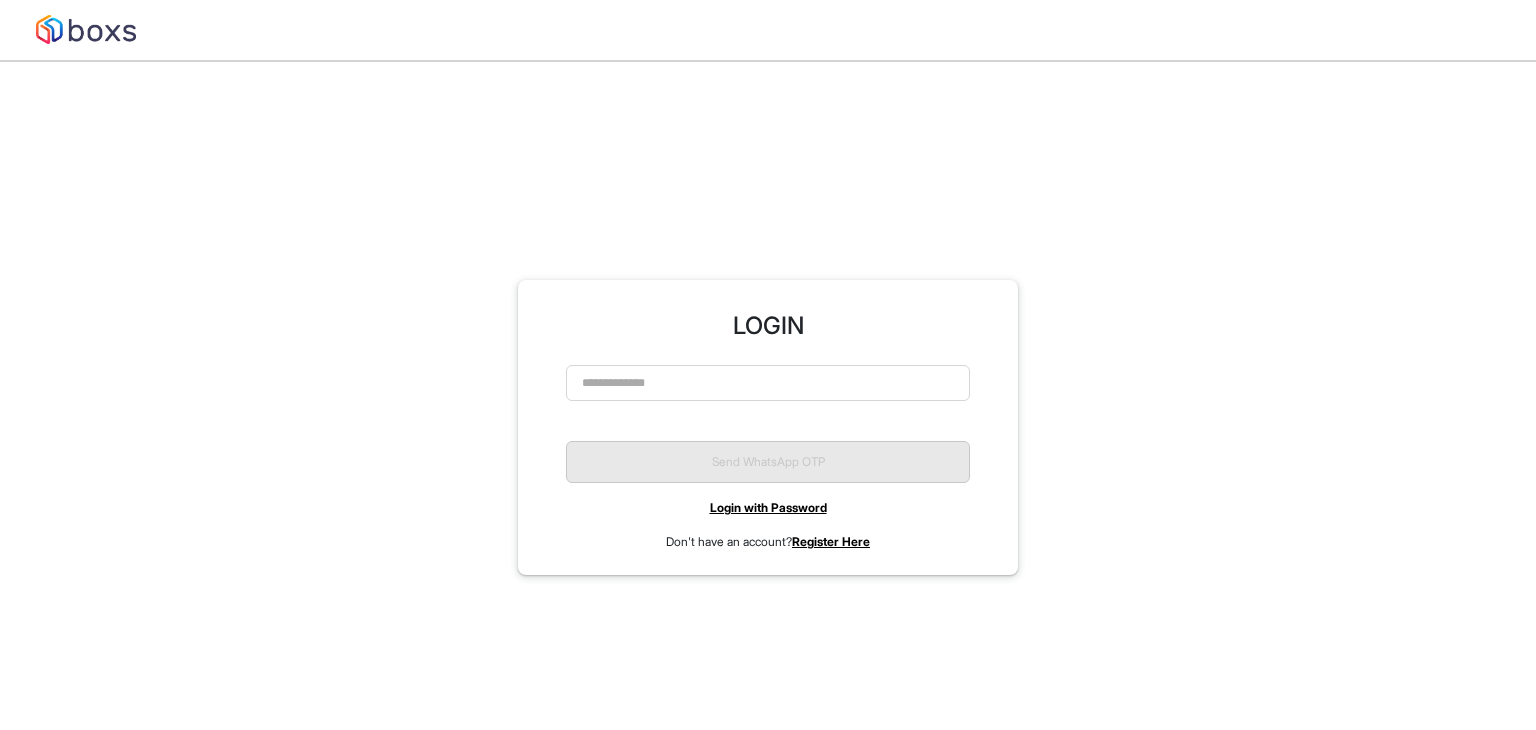 click at bounding box center (768, 30) 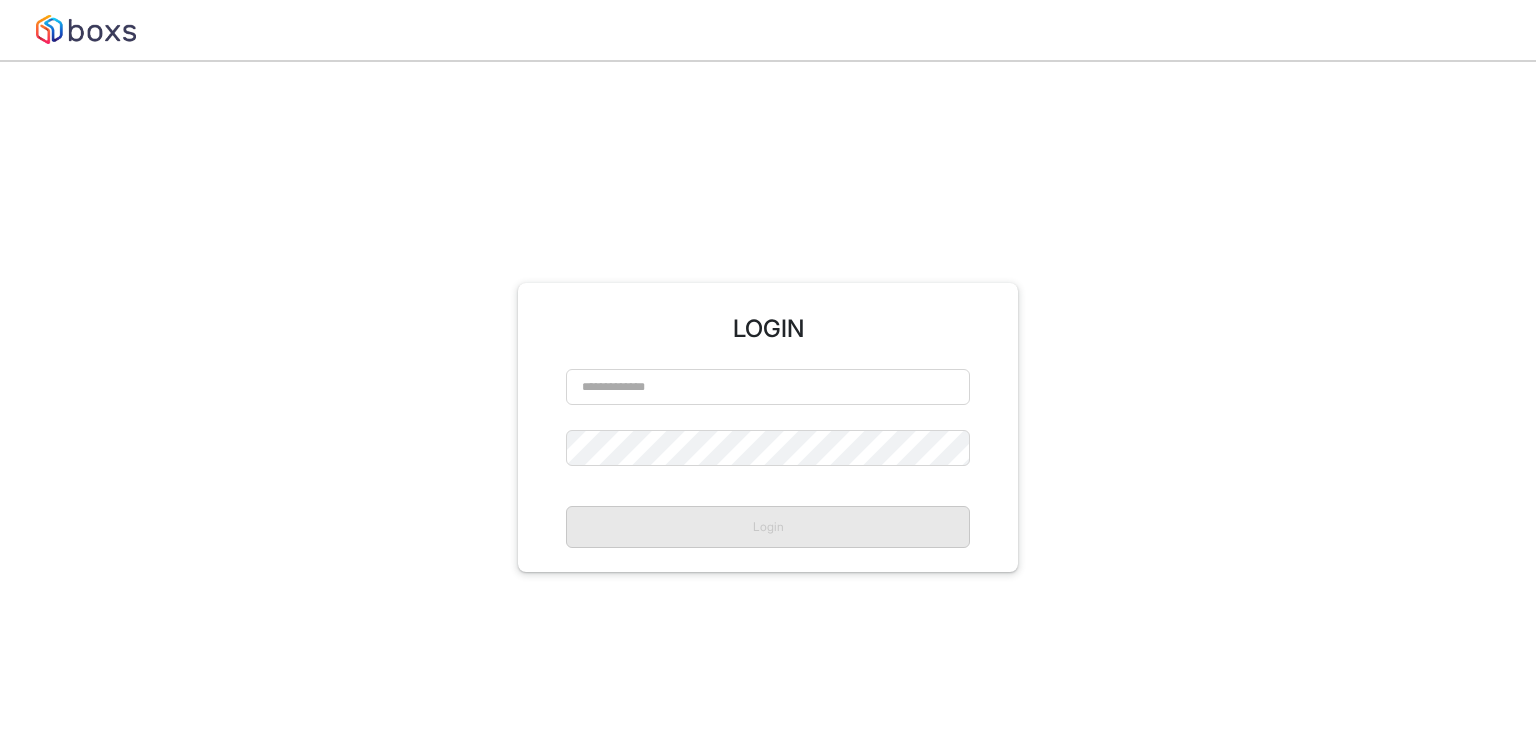 scroll, scrollTop: 0, scrollLeft: 0, axis: both 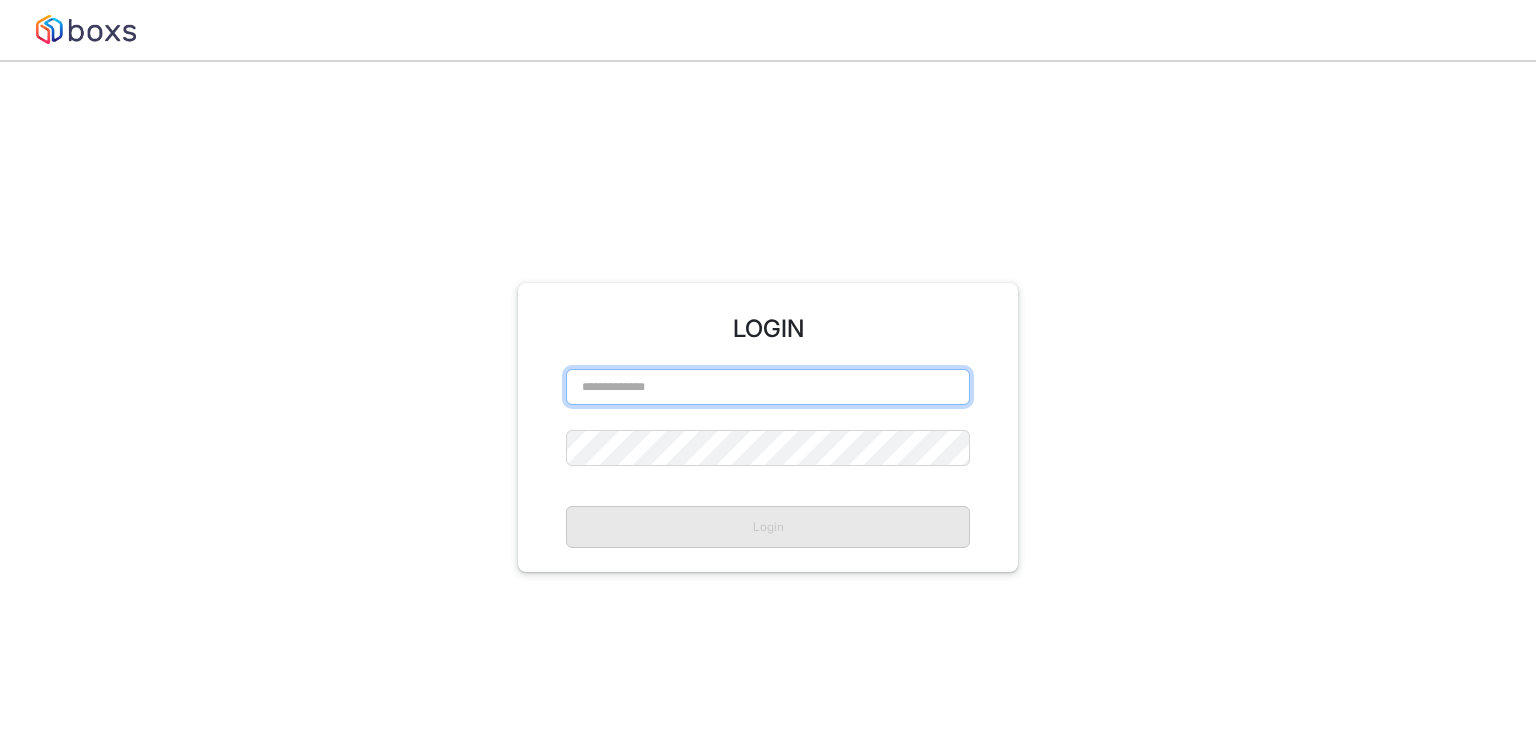 click at bounding box center (768, 387) 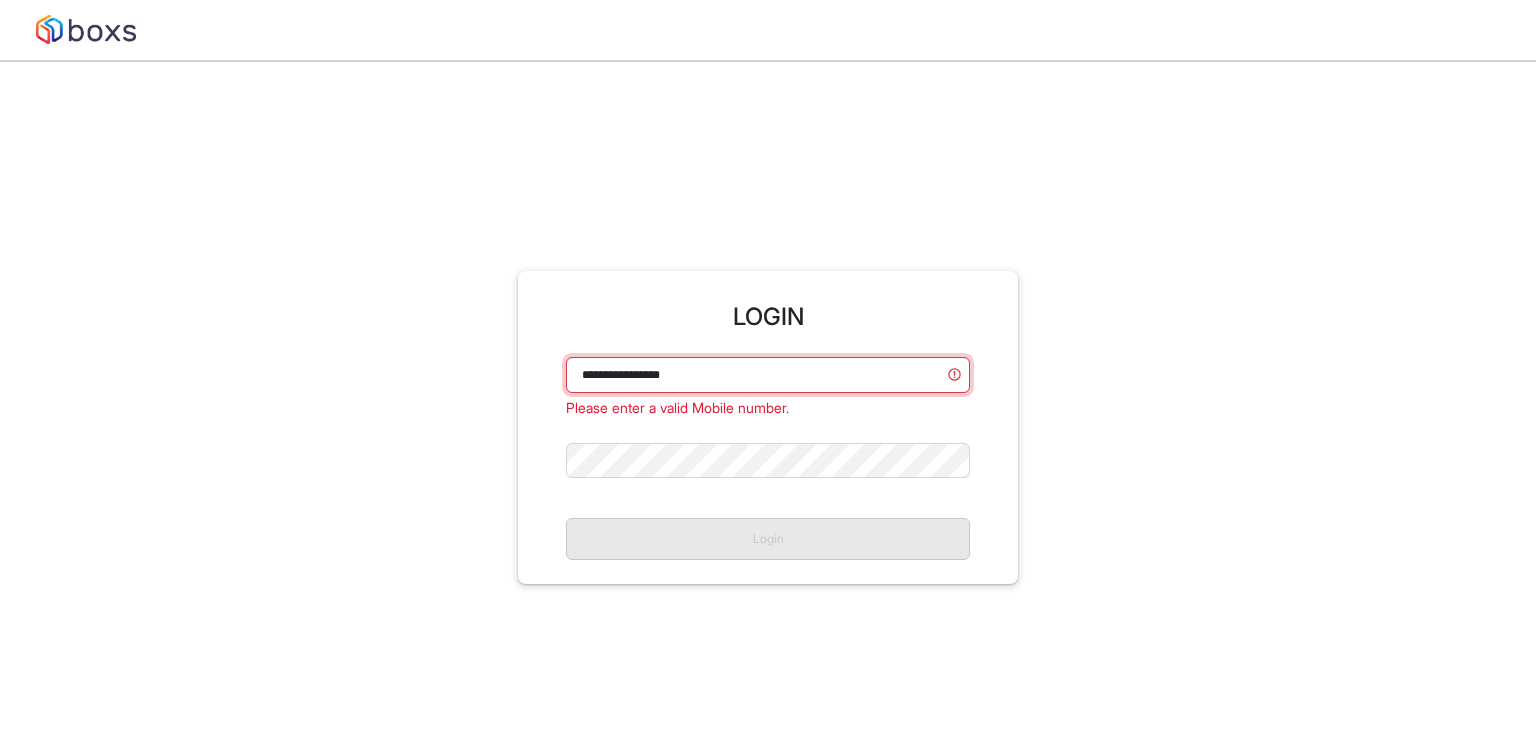 click on "**********" at bounding box center (768, 375) 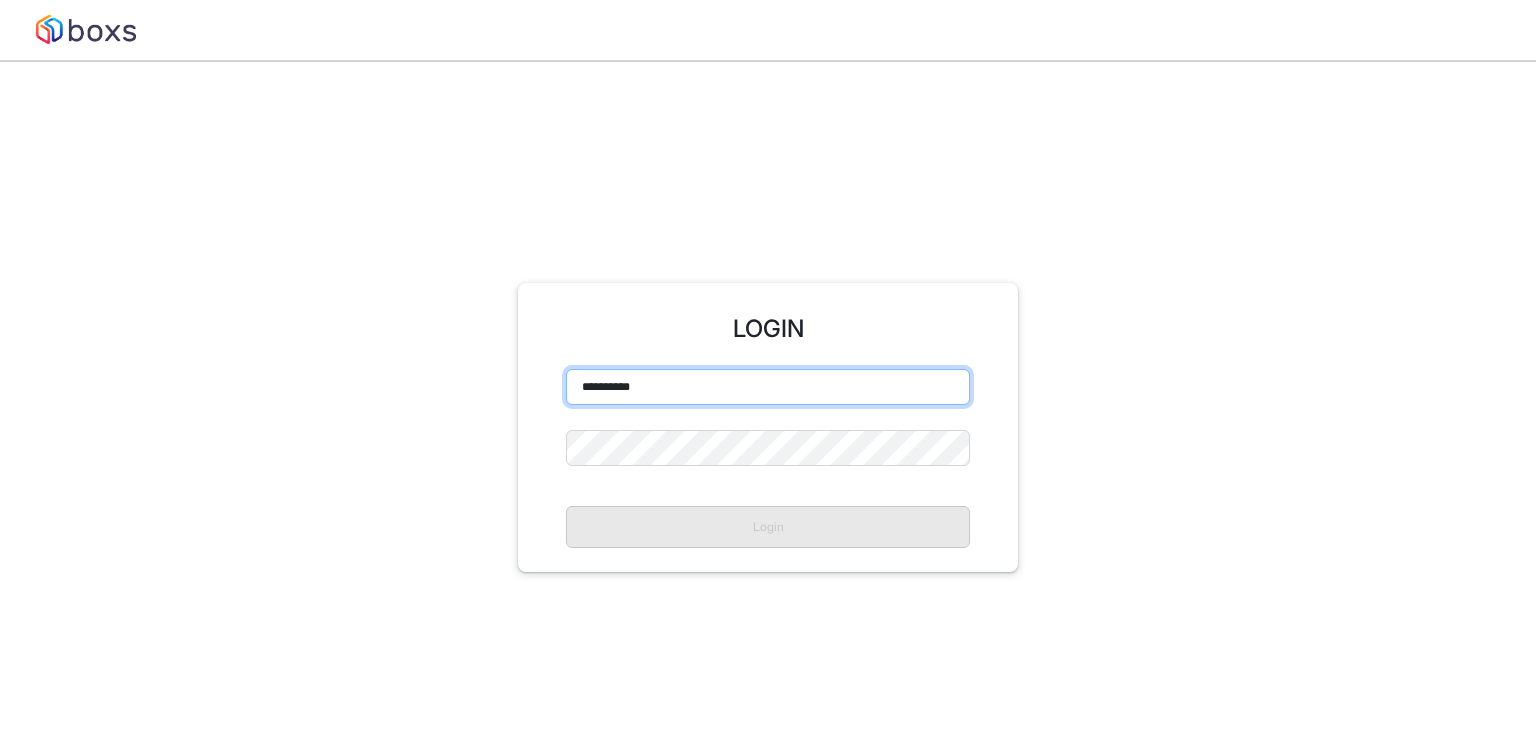type on "**********" 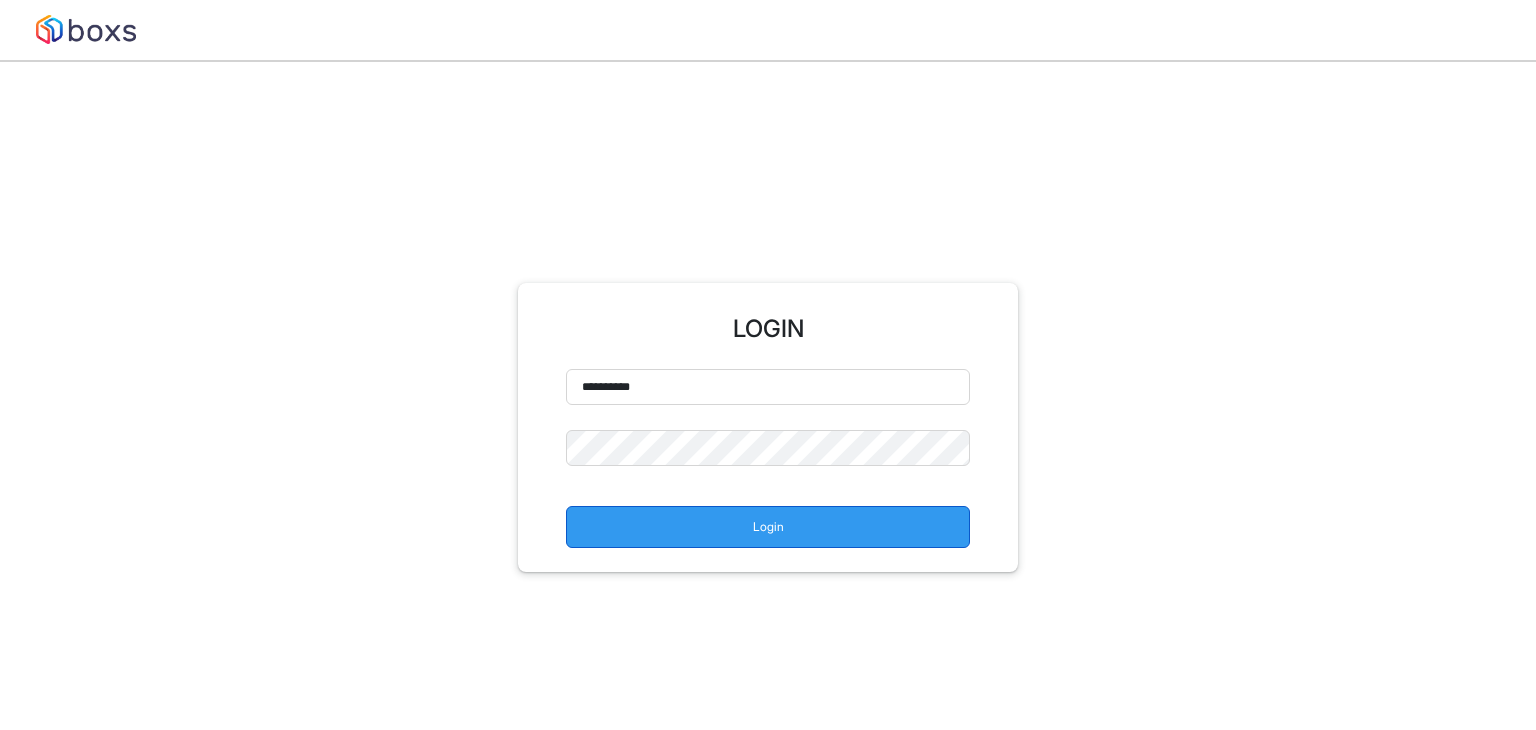 click on "Login" at bounding box center [768, 527] 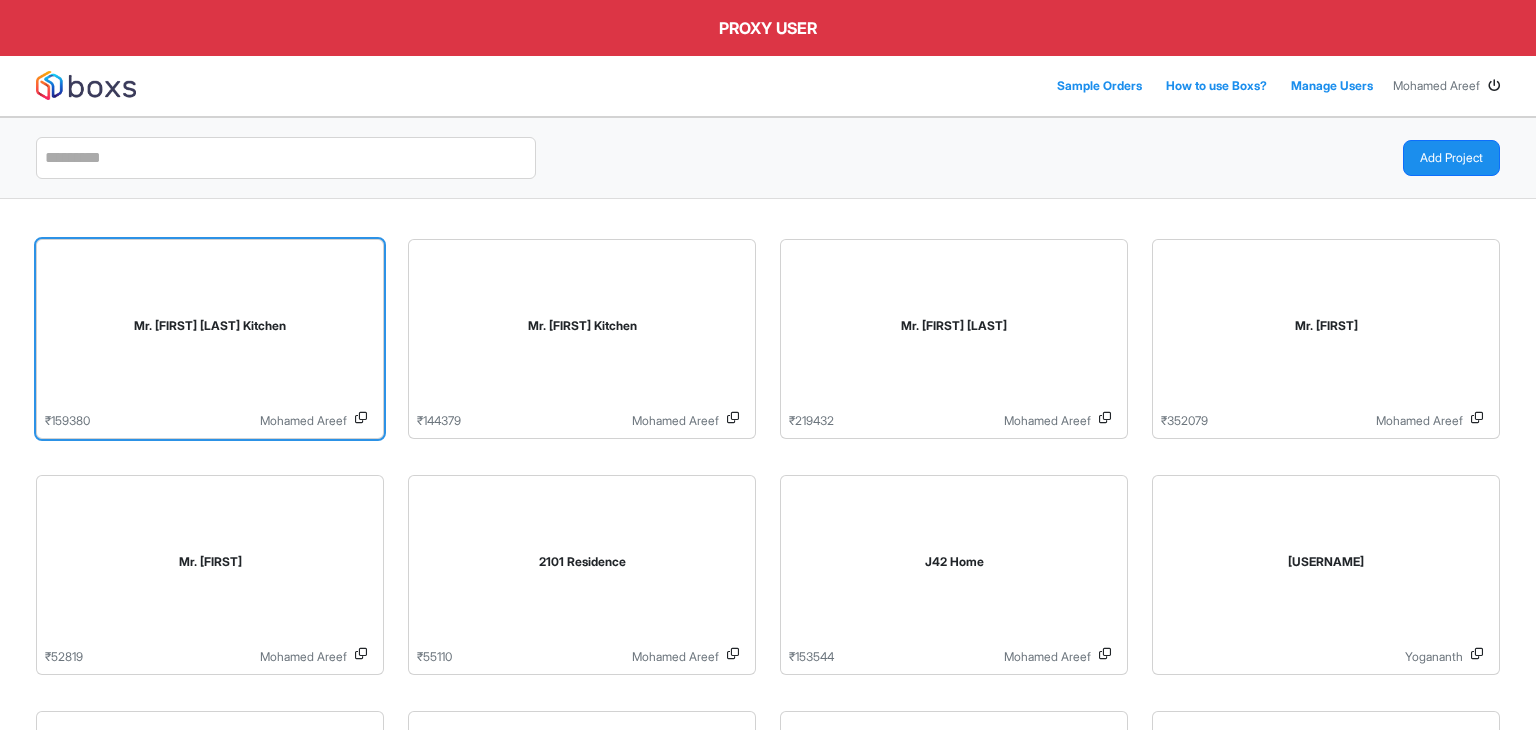 click on "Mr. [FIRST] [LAST] Kitchen" at bounding box center [210, 326] 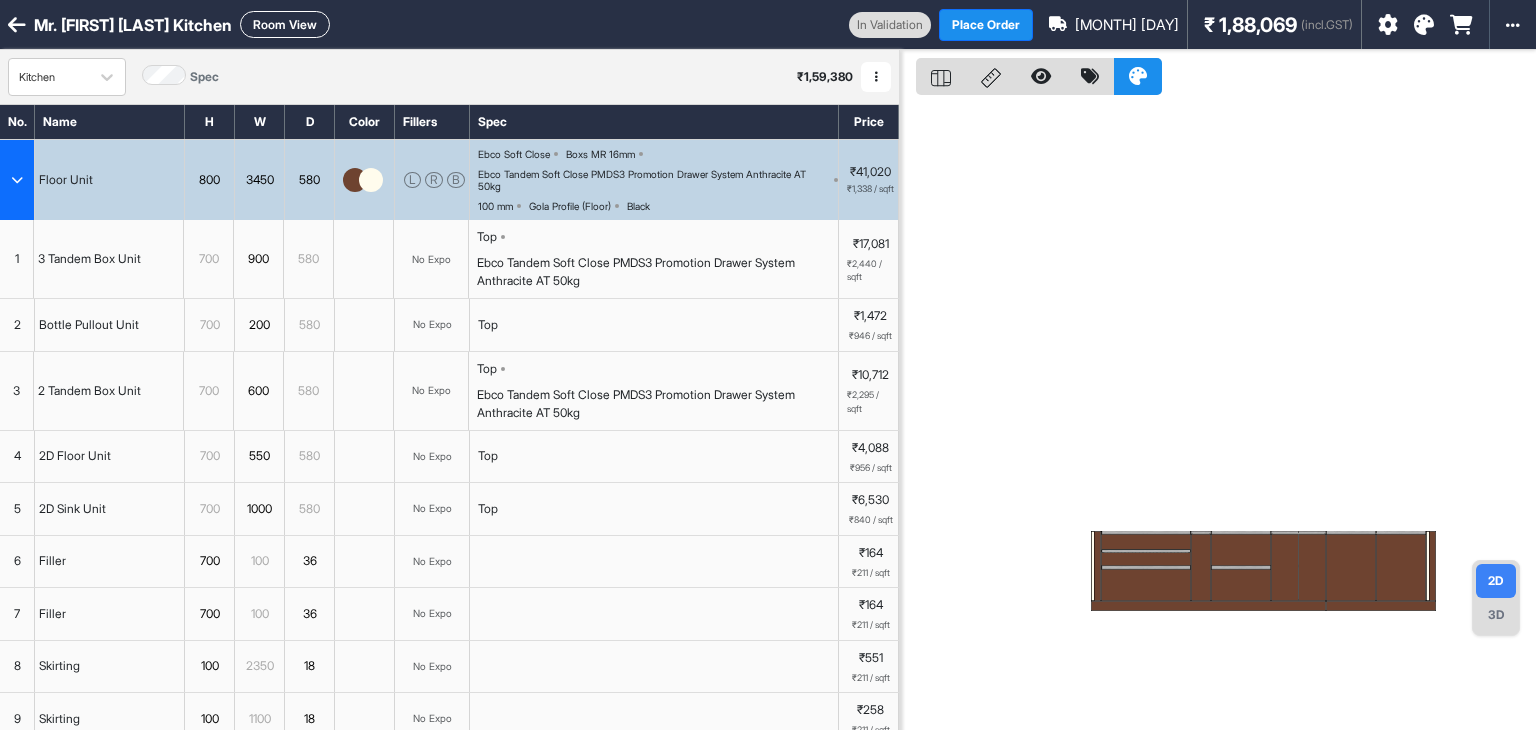 click on "Room View" at bounding box center (285, 24) 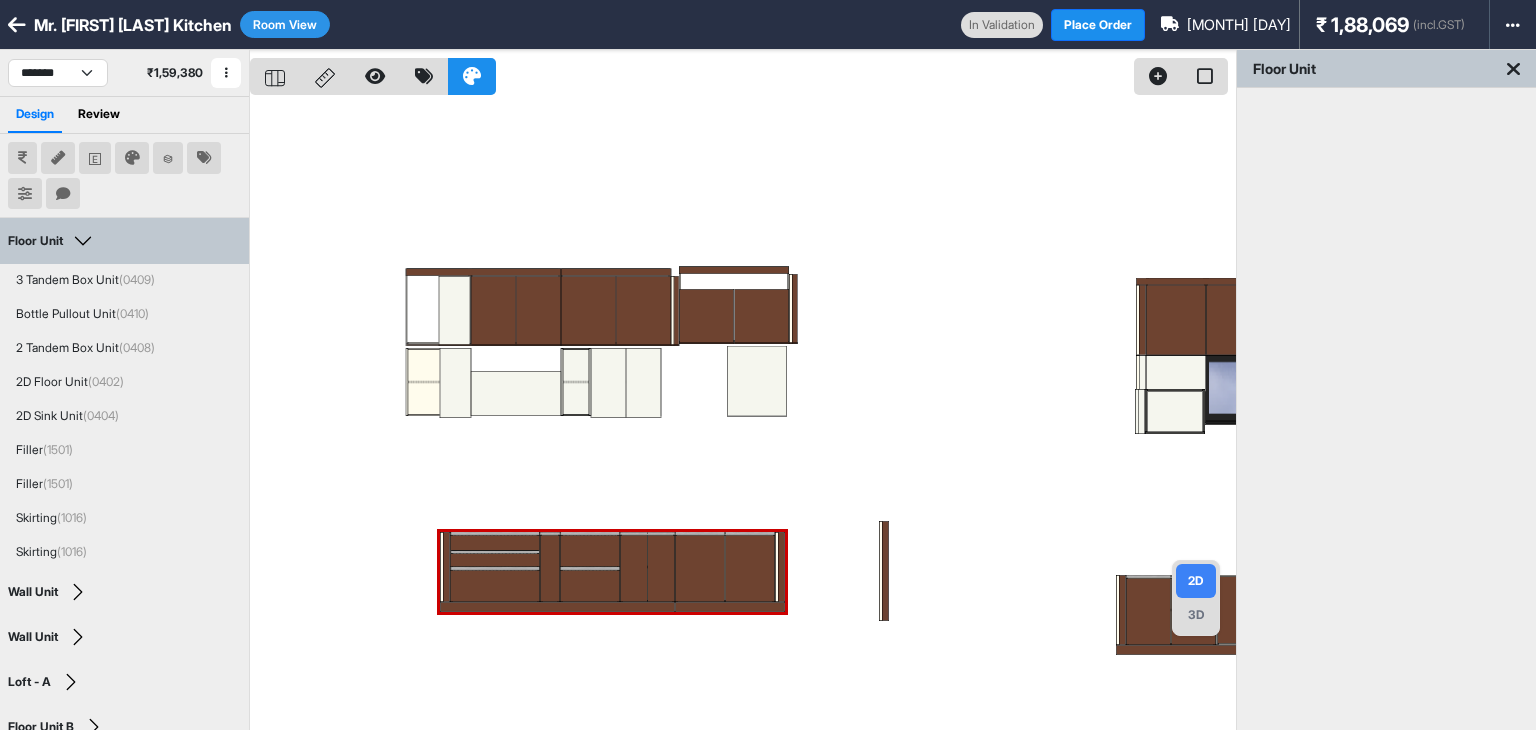 click at bounding box center (743, 415) 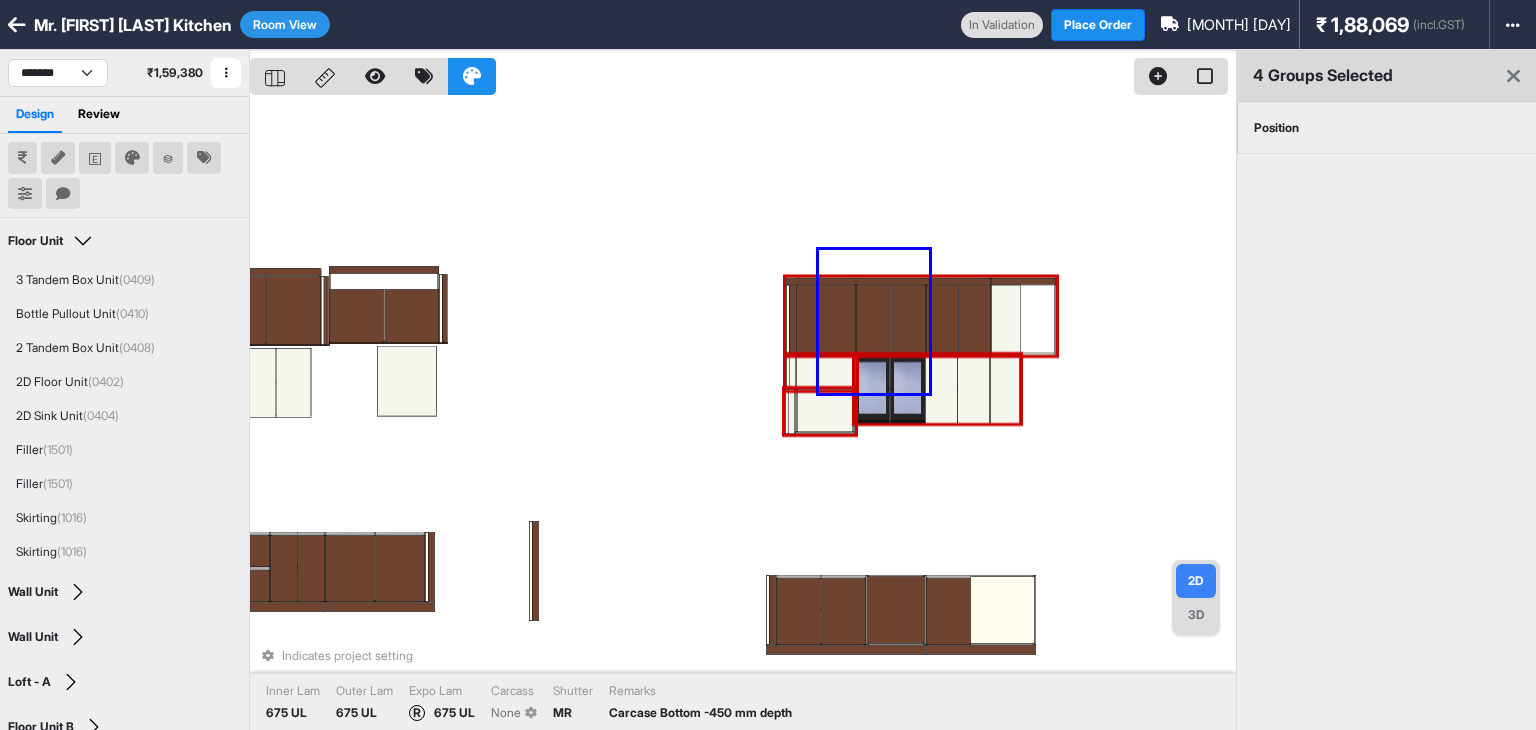 click on "Indicates project setting Inner Lam 675 UL Outer Lam 675 UL Expo Lam R 675 UL Carcass None Shutter MR Remarks Carcase Bottom  -450 mm depth" at bounding box center [743, 415] 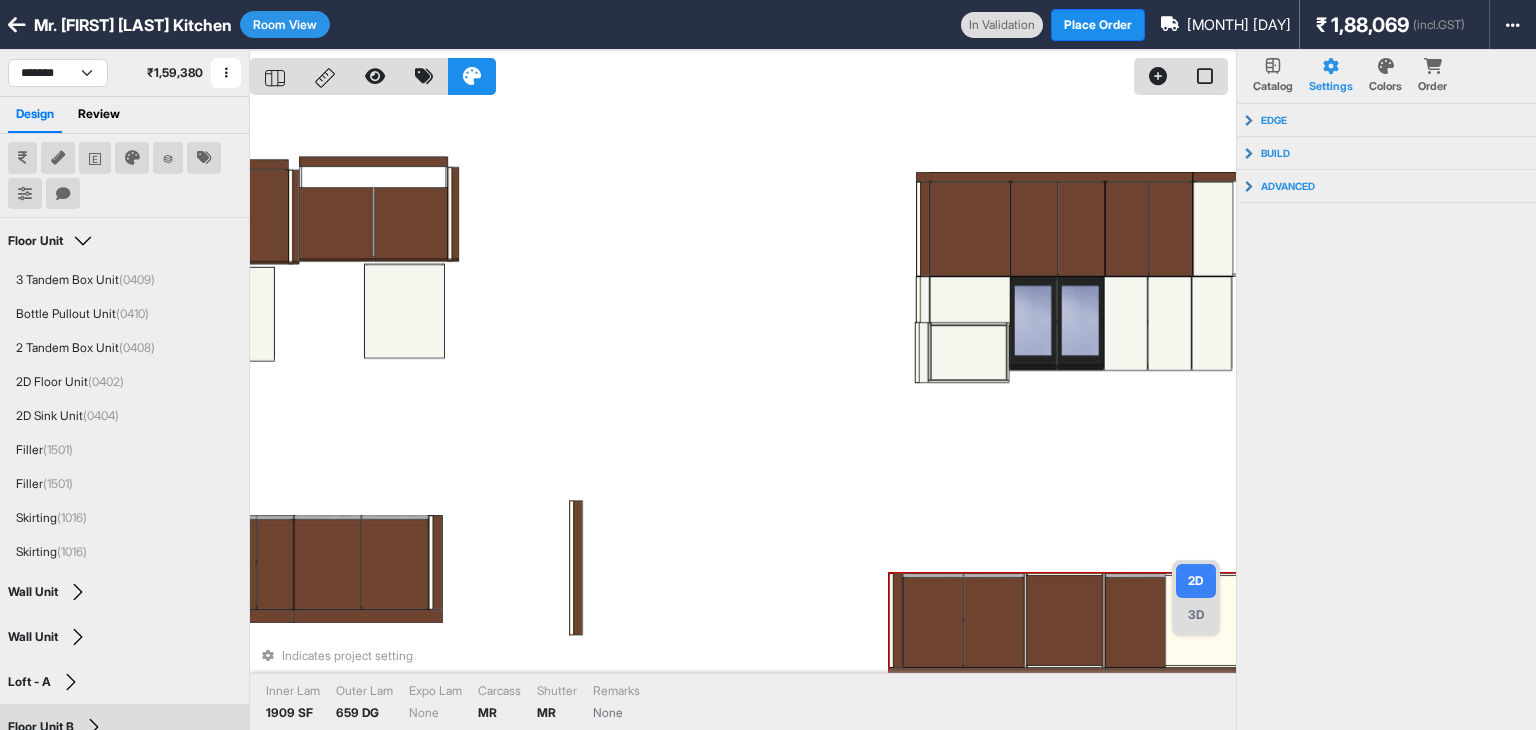 click on "Indicates project setting Inner Lam 1909 SF Outer Lam 659 DG Expo Lam None Carcass MR Shutter MR Remarks None" at bounding box center (743, 415) 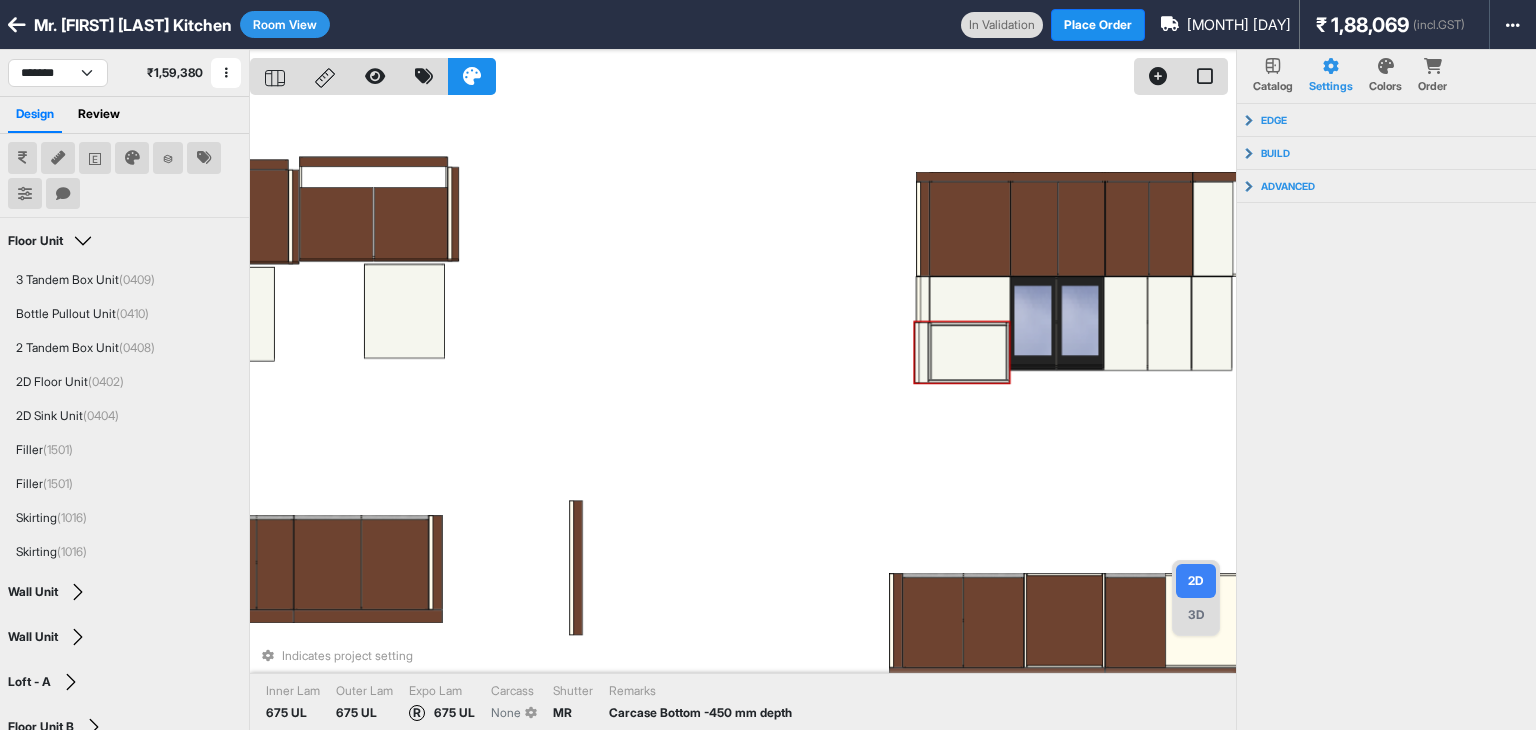 click at bounding box center (969, 353) 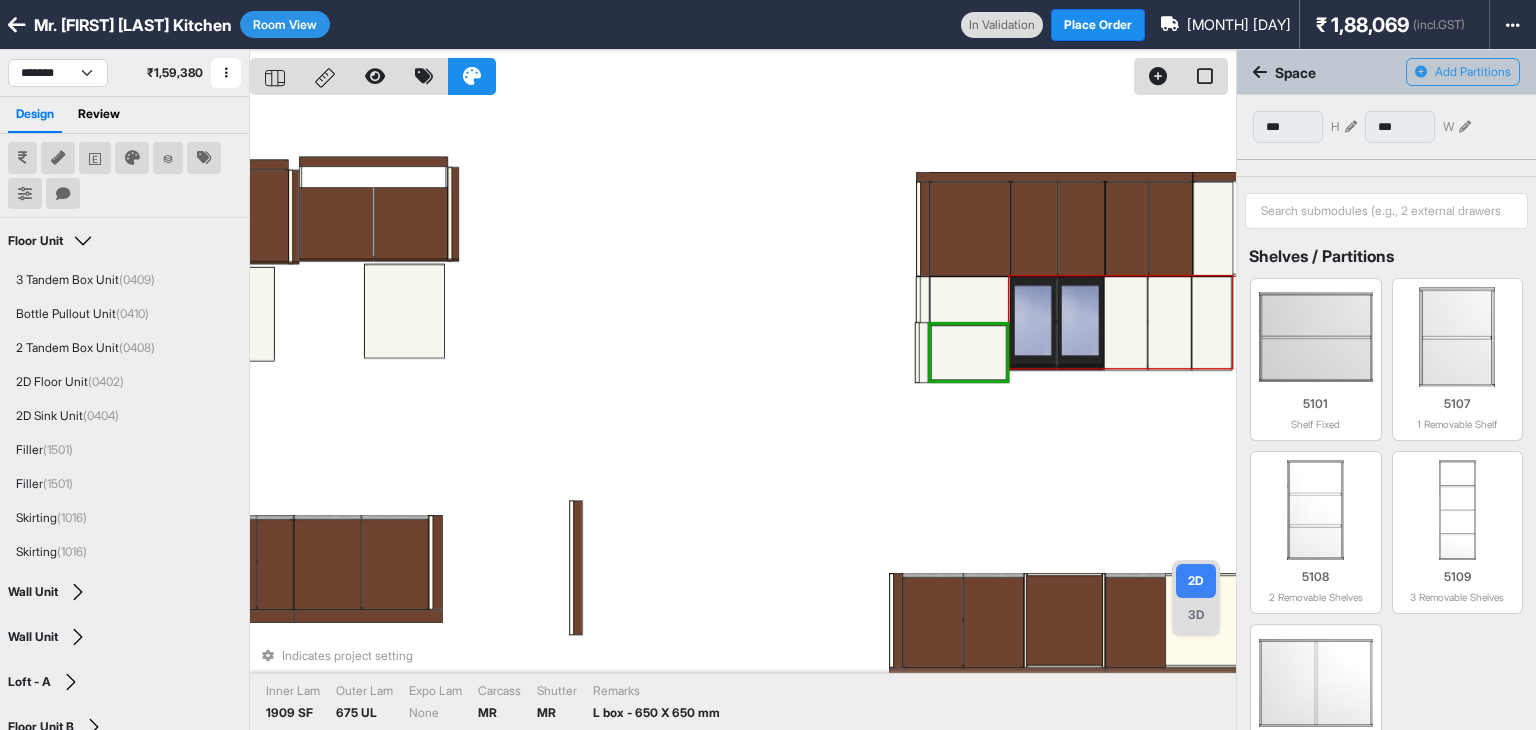 click on "Indicates project setting Inner Lam 1909 SF Outer Lam 675 UL Expo Lam None Carcass MR Shutter MR Remarks L box - 650 X 650 mm" at bounding box center [743, 415] 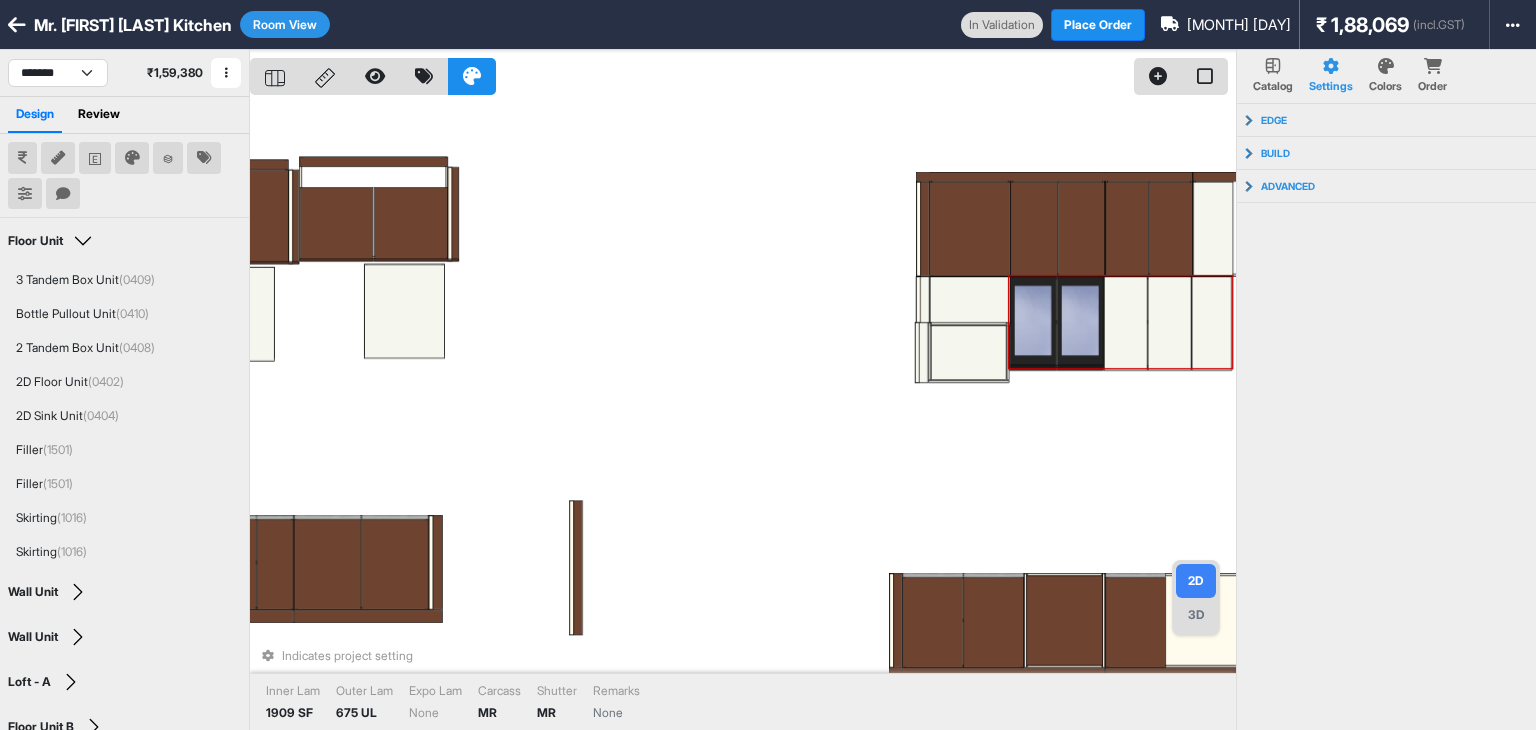 click at bounding box center [-10, 580] 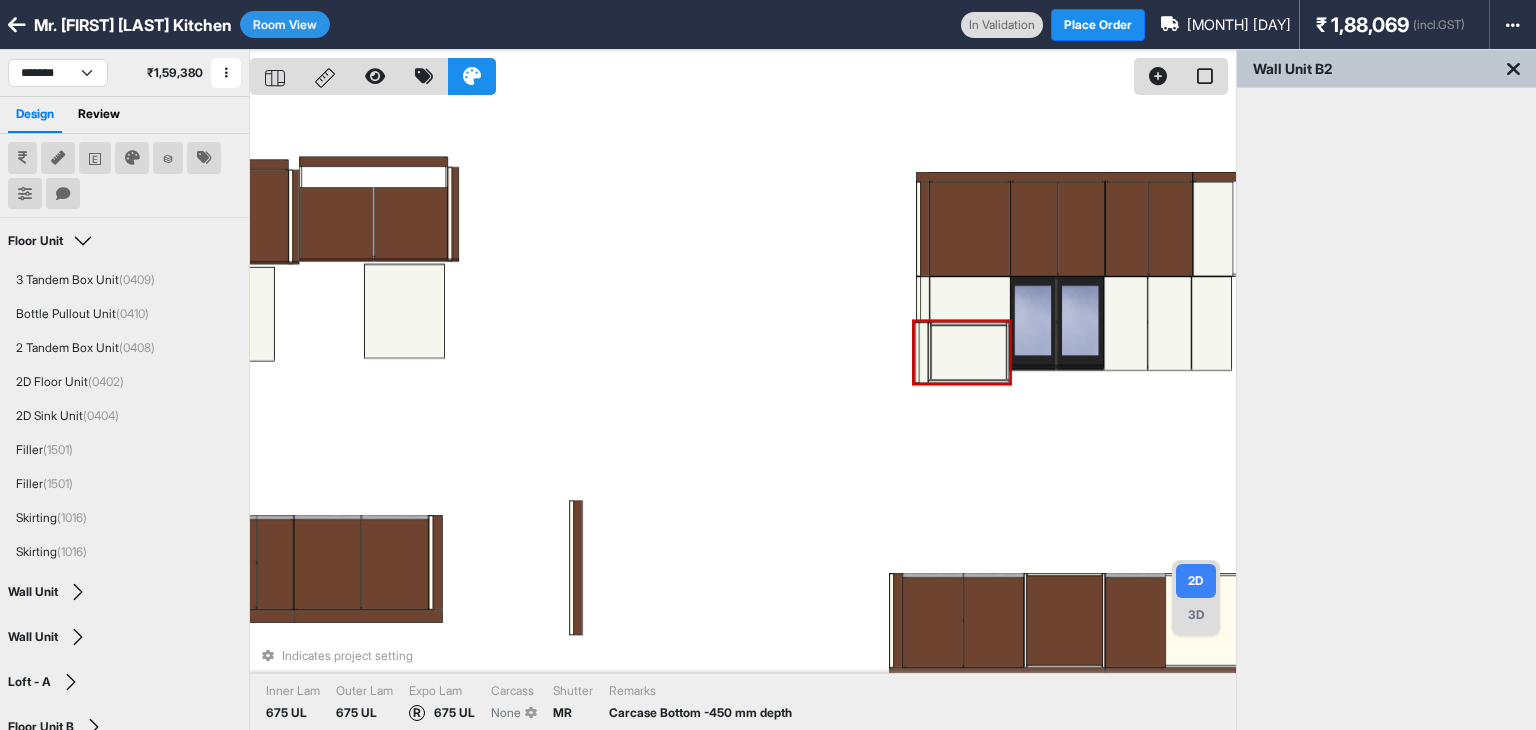 click at bounding box center (969, 353) 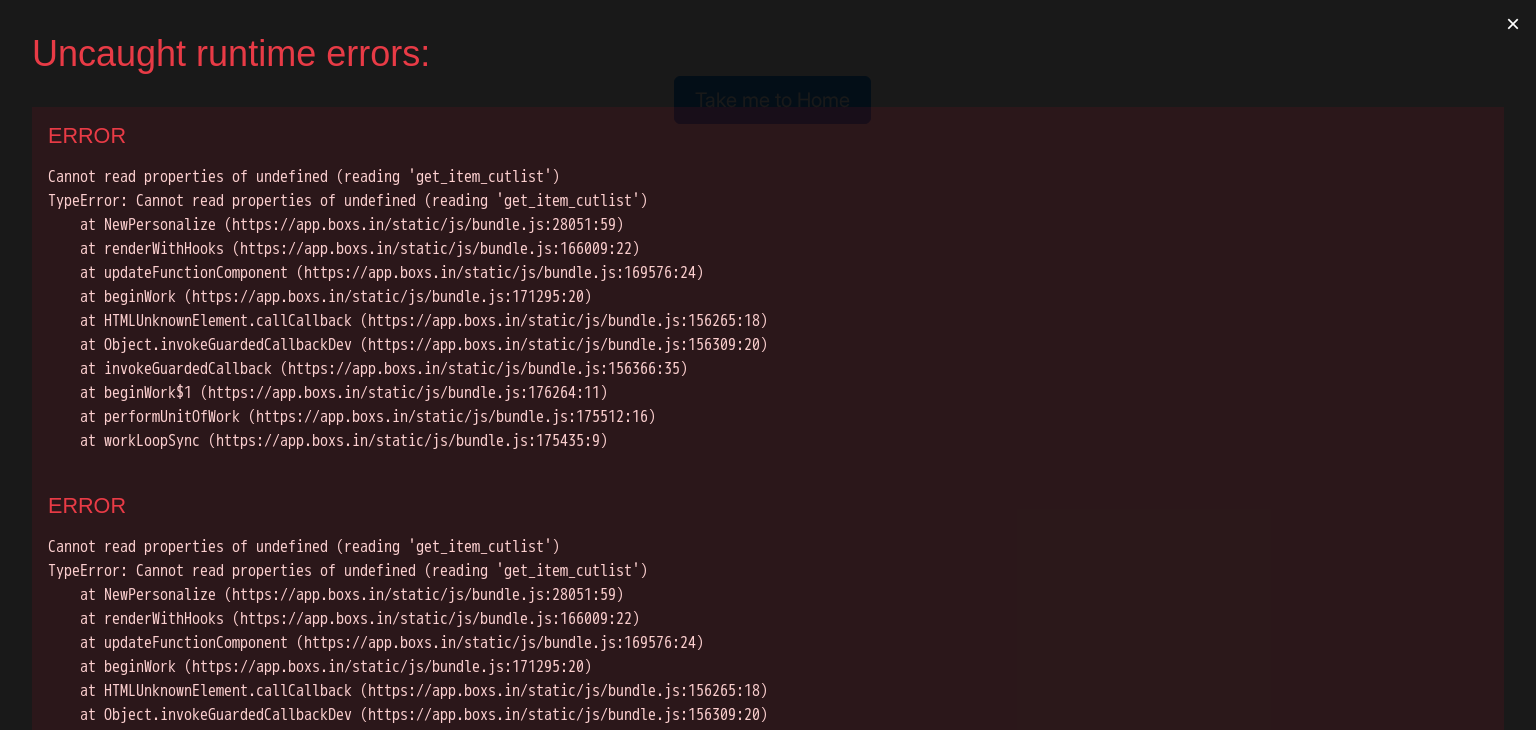 scroll, scrollTop: 0, scrollLeft: 0, axis: both 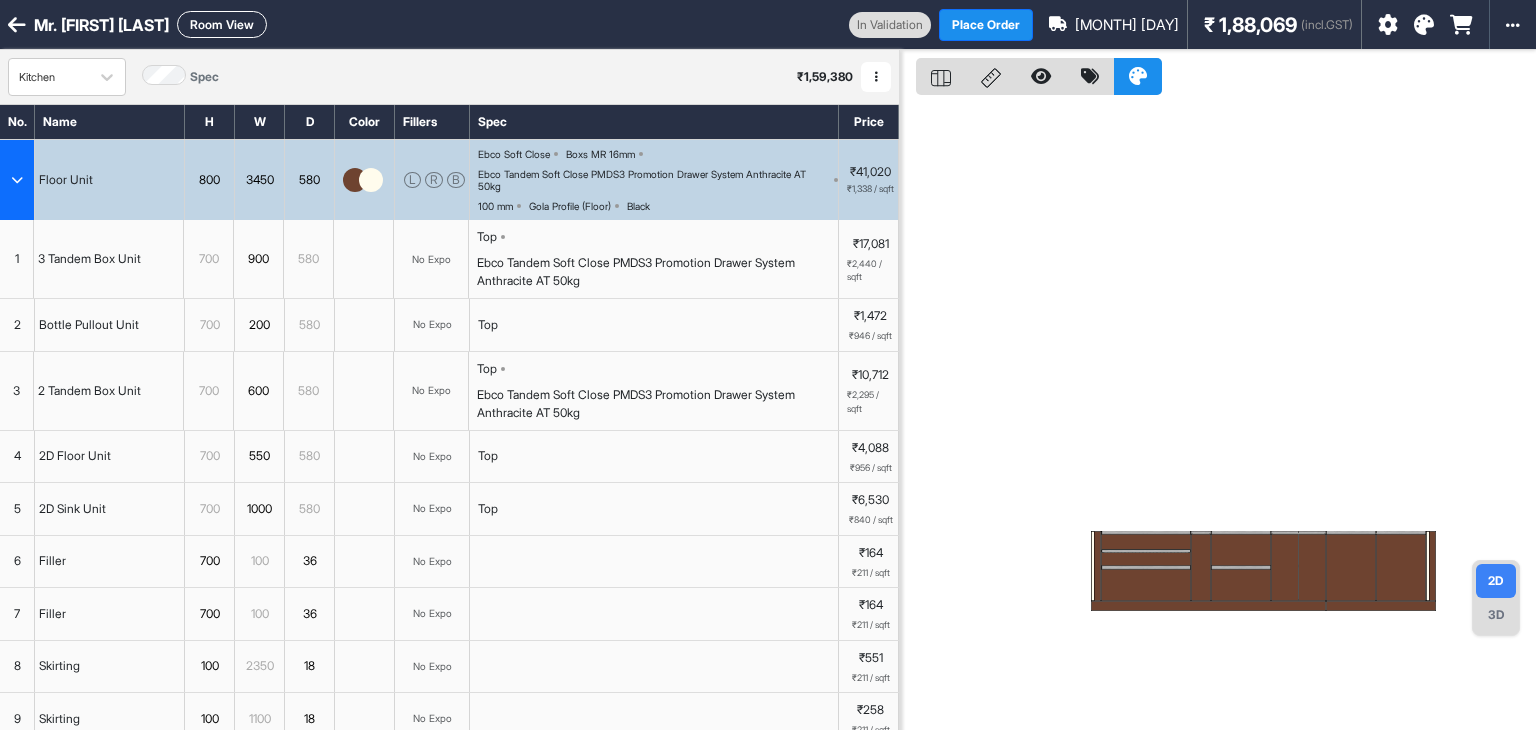 click on "Room View" at bounding box center (222, 24) 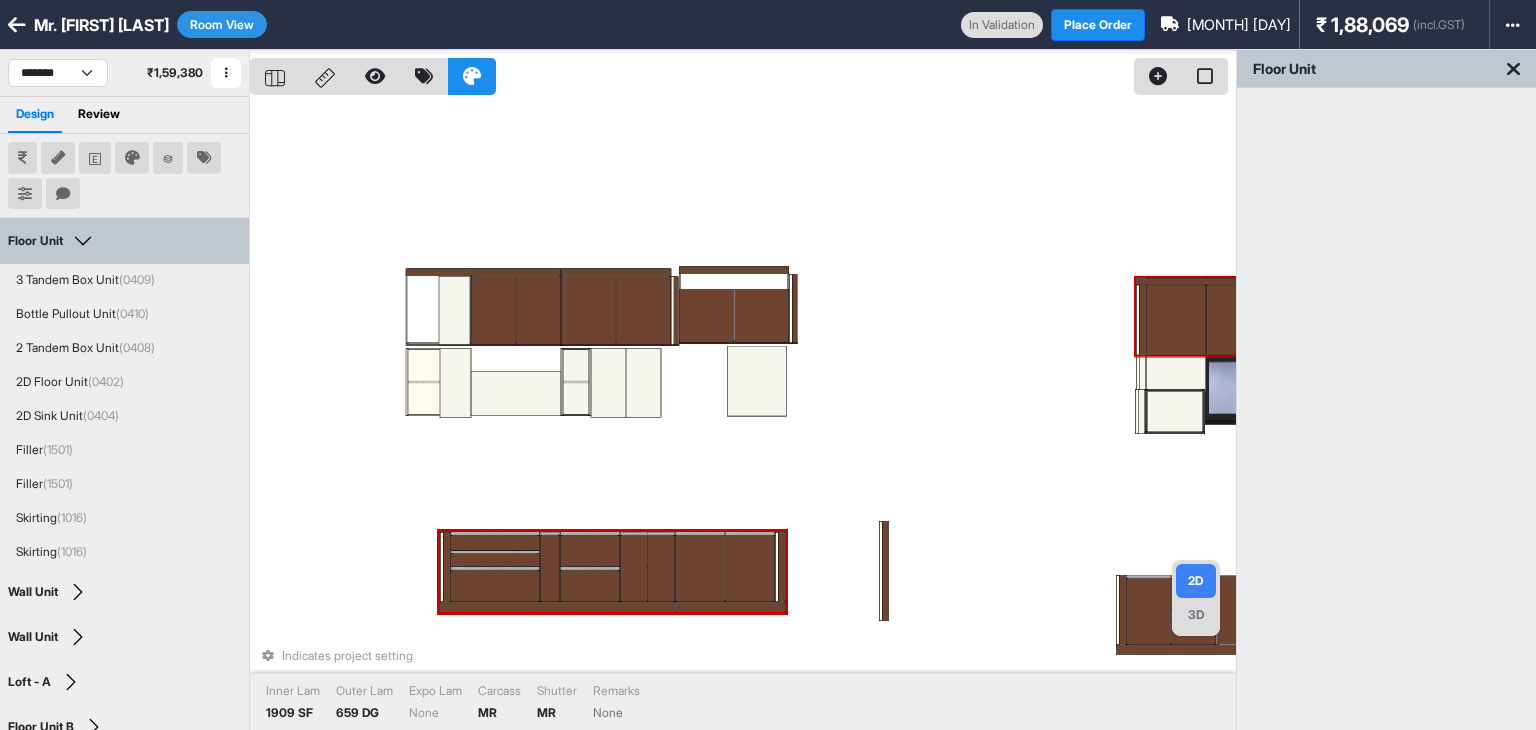 type 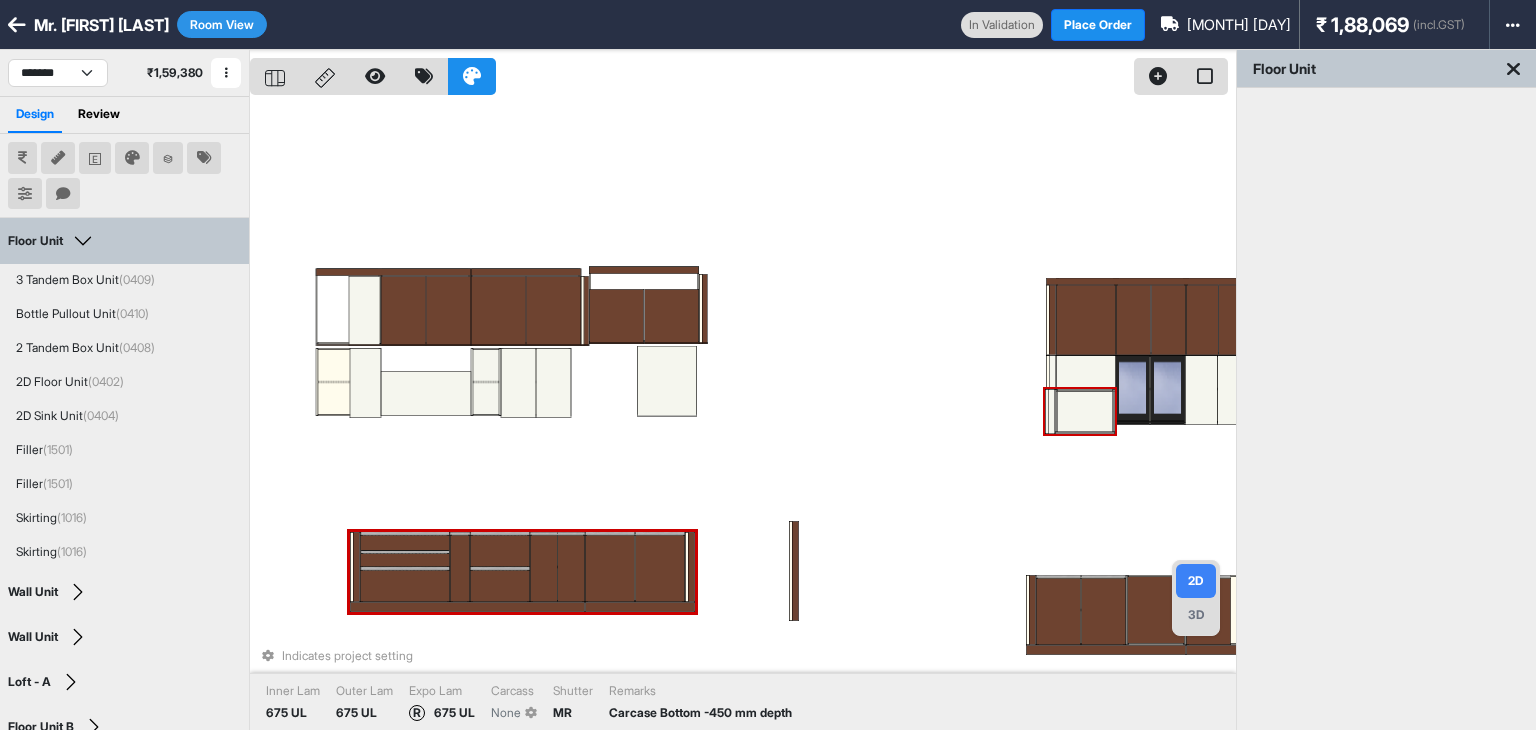 click at bounding box center (1085, 411) 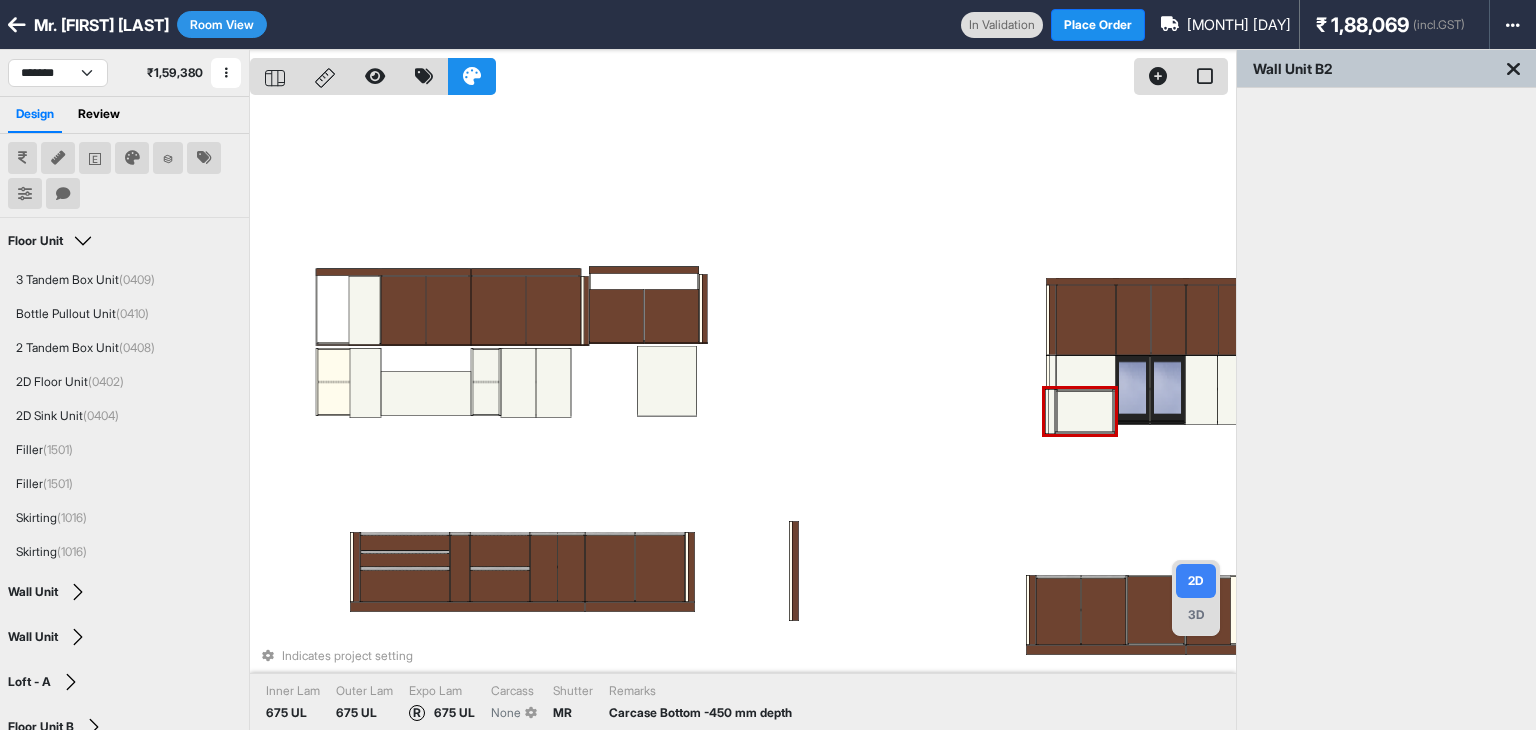 click at bounding box center (1085, 411) 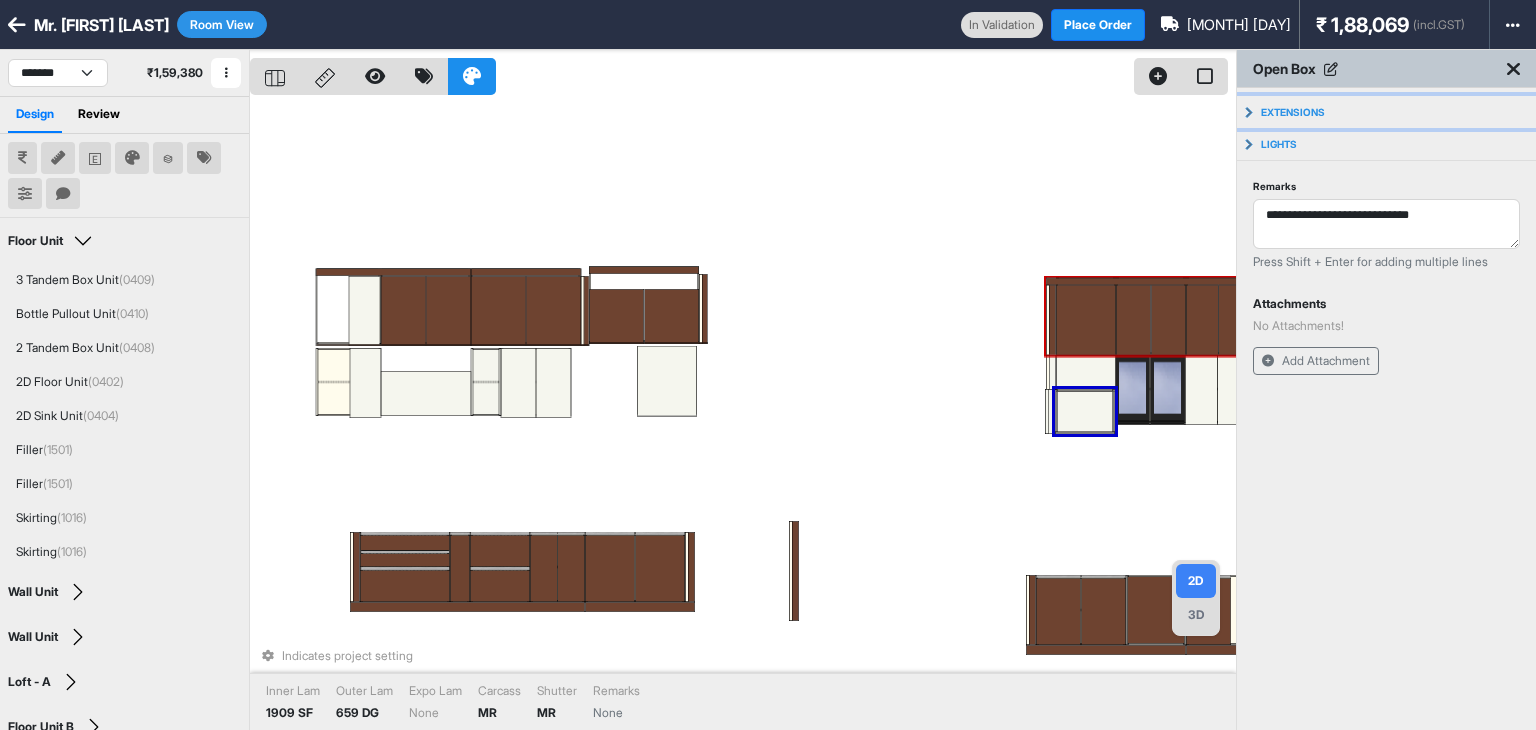 click on "Extensions" at bounding box center [1386, 112] 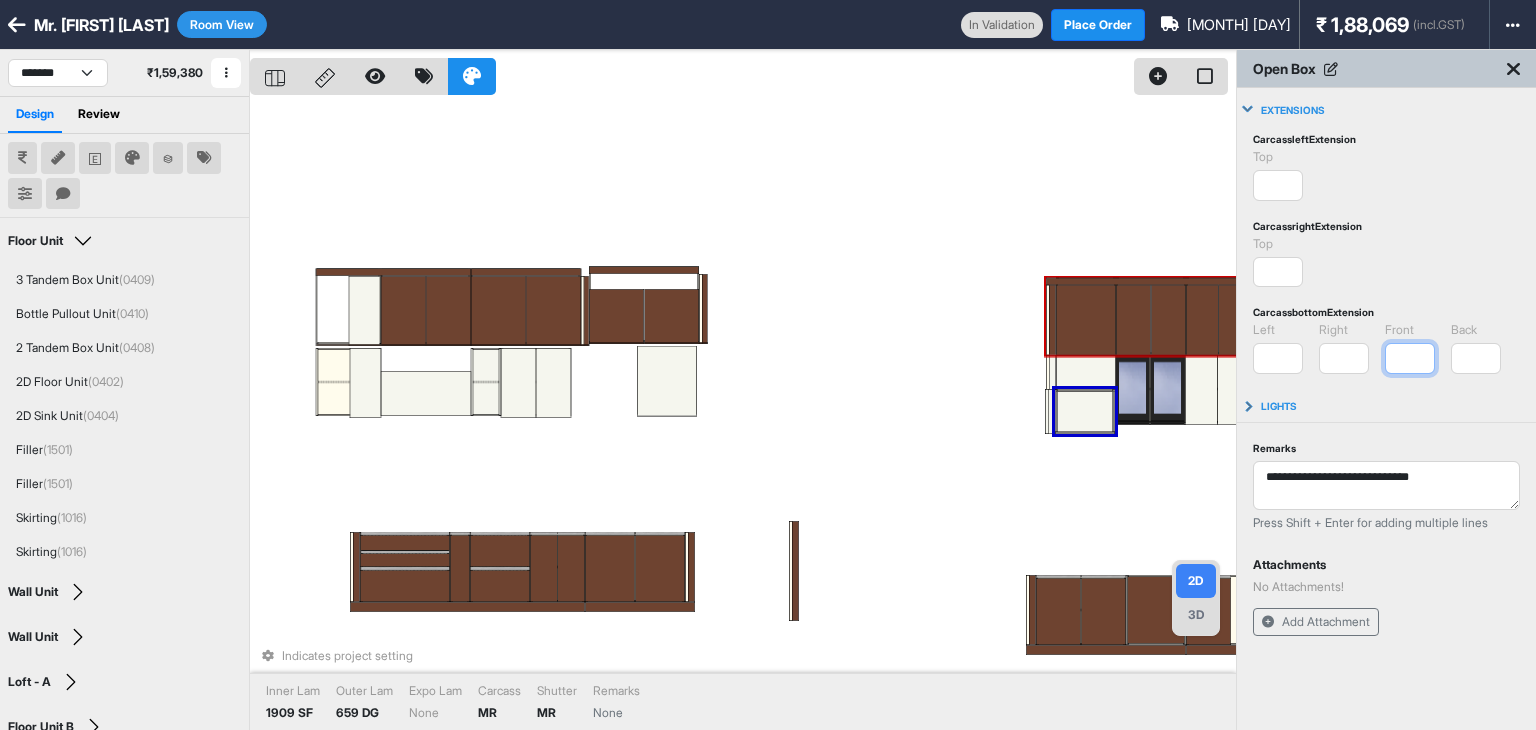 click on "*" at bounding box center [1410, 358] 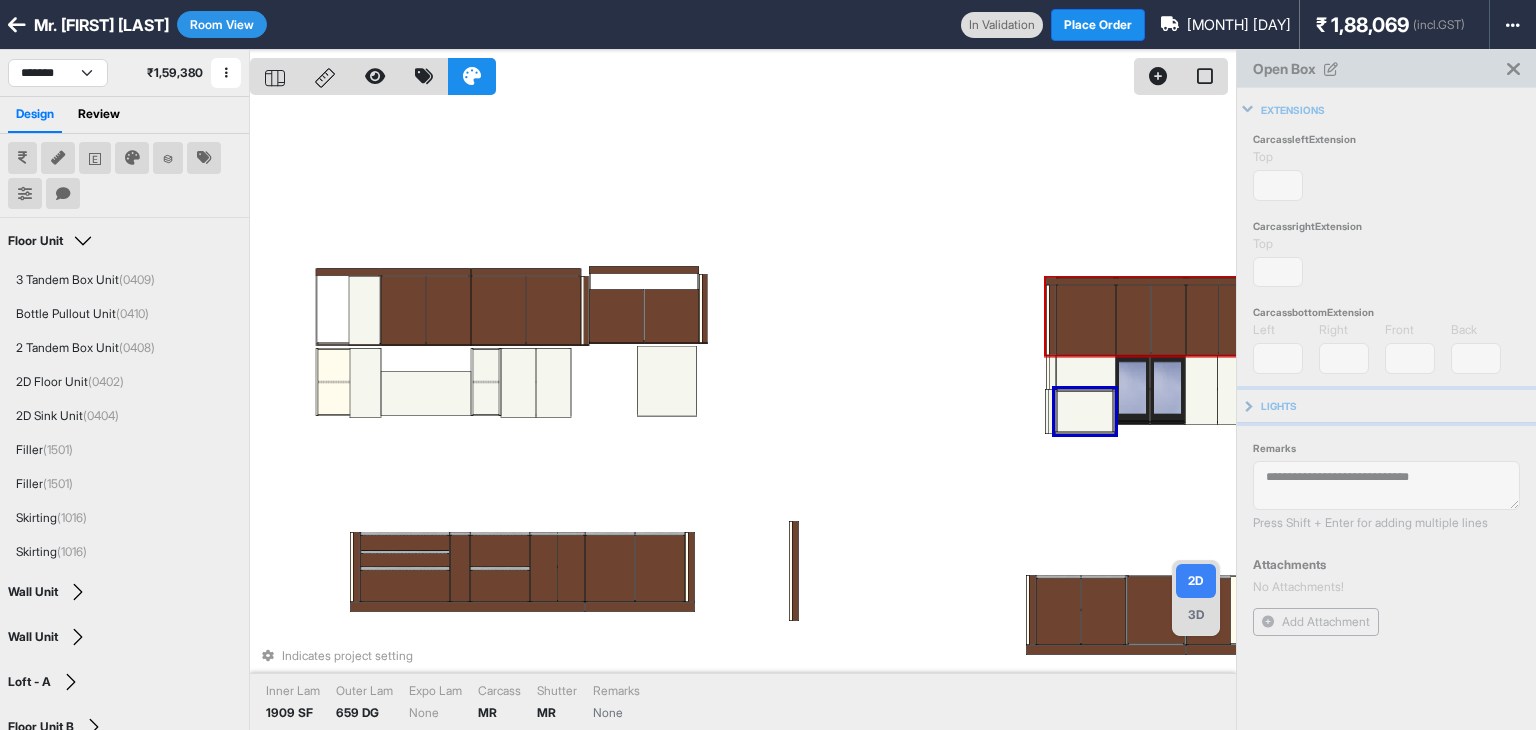 click on "Lights" at bounding box center [1386, 406] 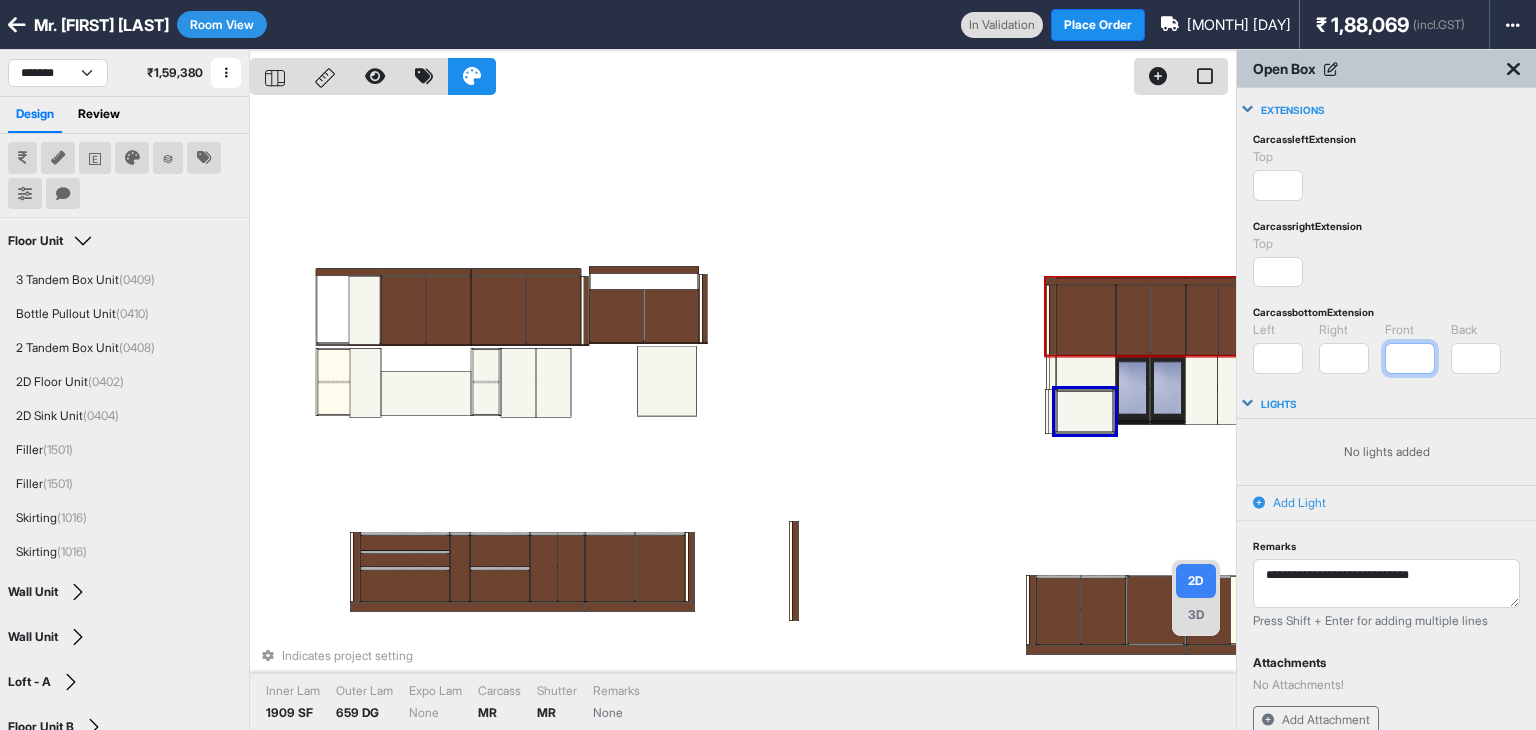 click on "*" at bounding box center (1410, 358) 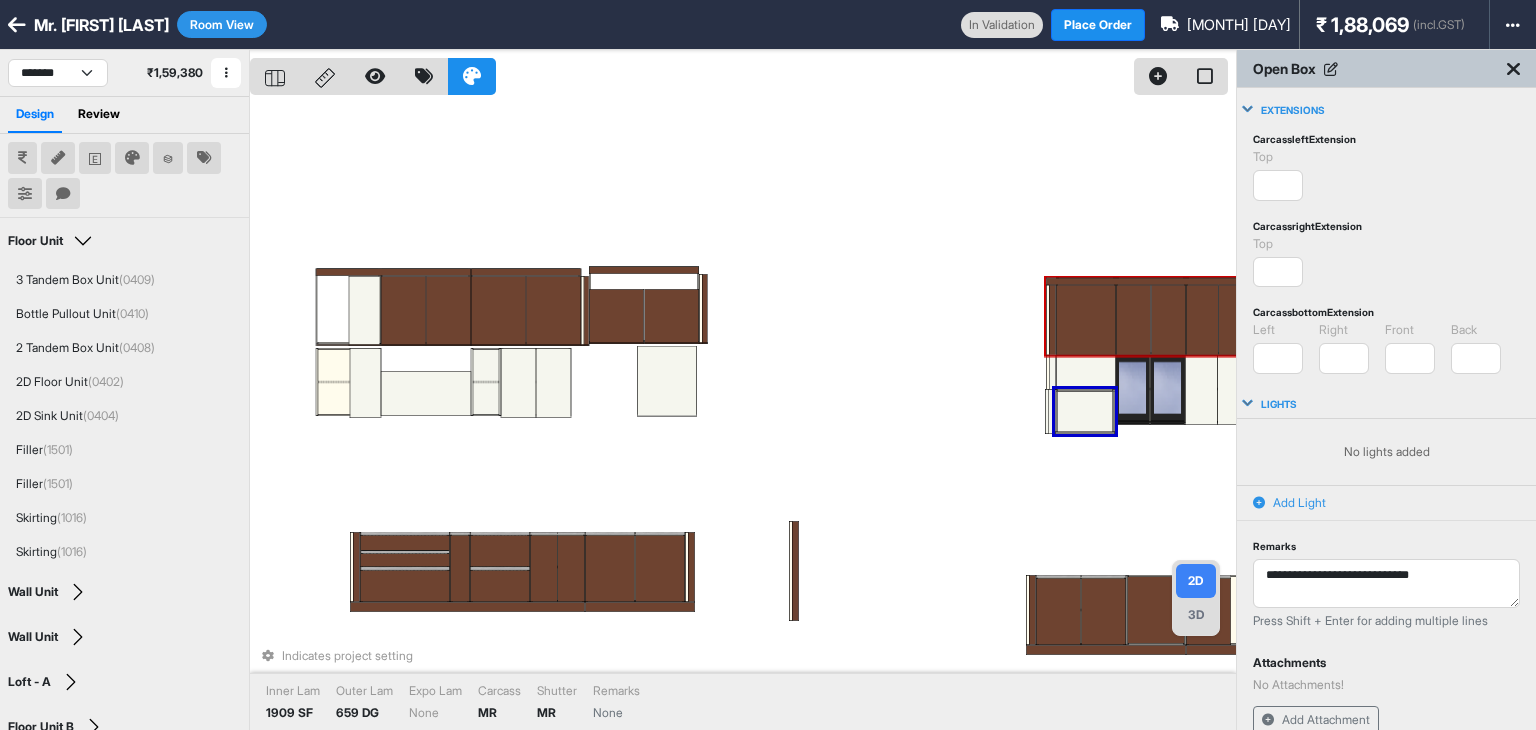 click on "Carcass  left  Extension top * Invalid Input Carcass  right  Extension top * Invalid Input Carcass  bottom  Extension left * Invalid Input right * Invalid Input front * Invalid Input back * Invalid Input" at bounding box center (1386, 252) 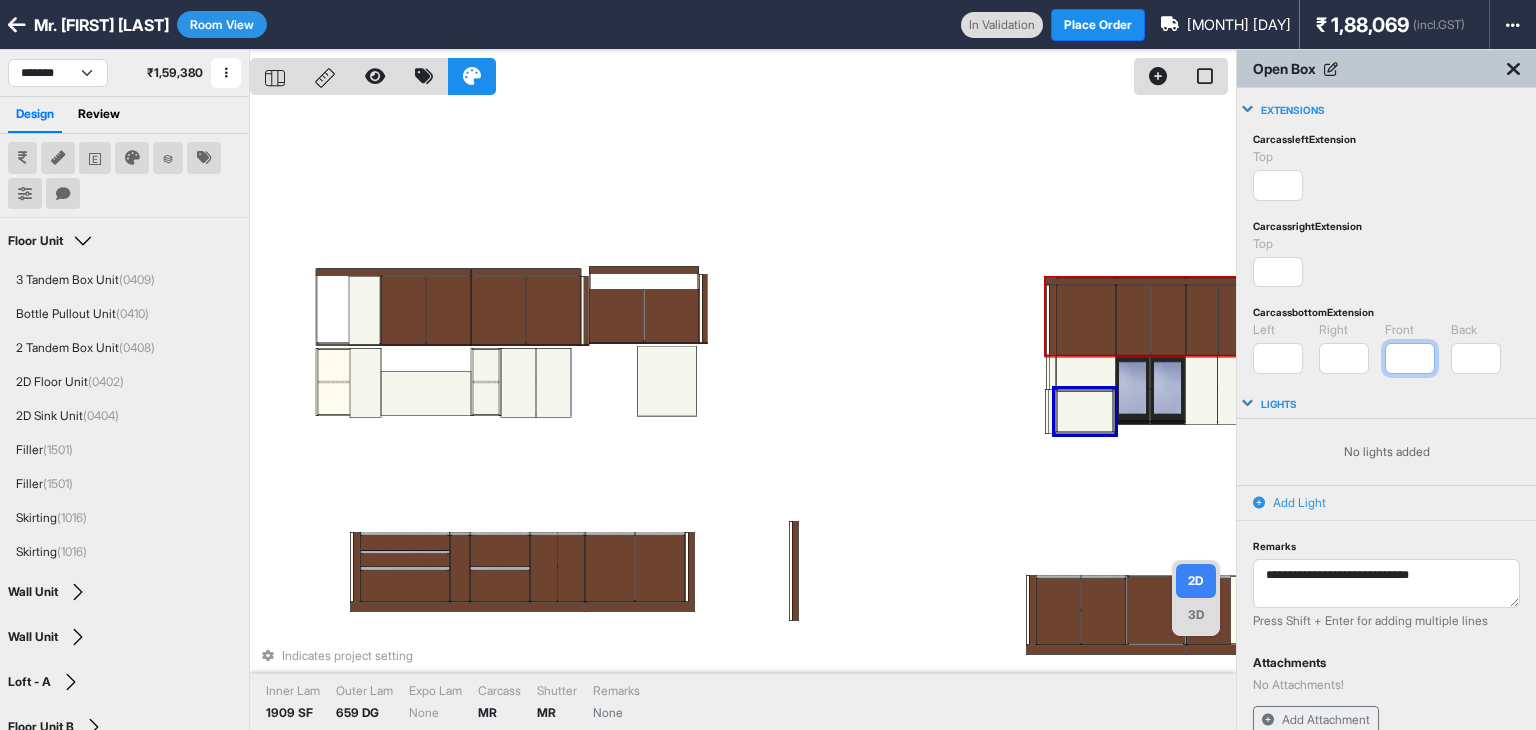 click on "*" at bounding box center (1410, 358) 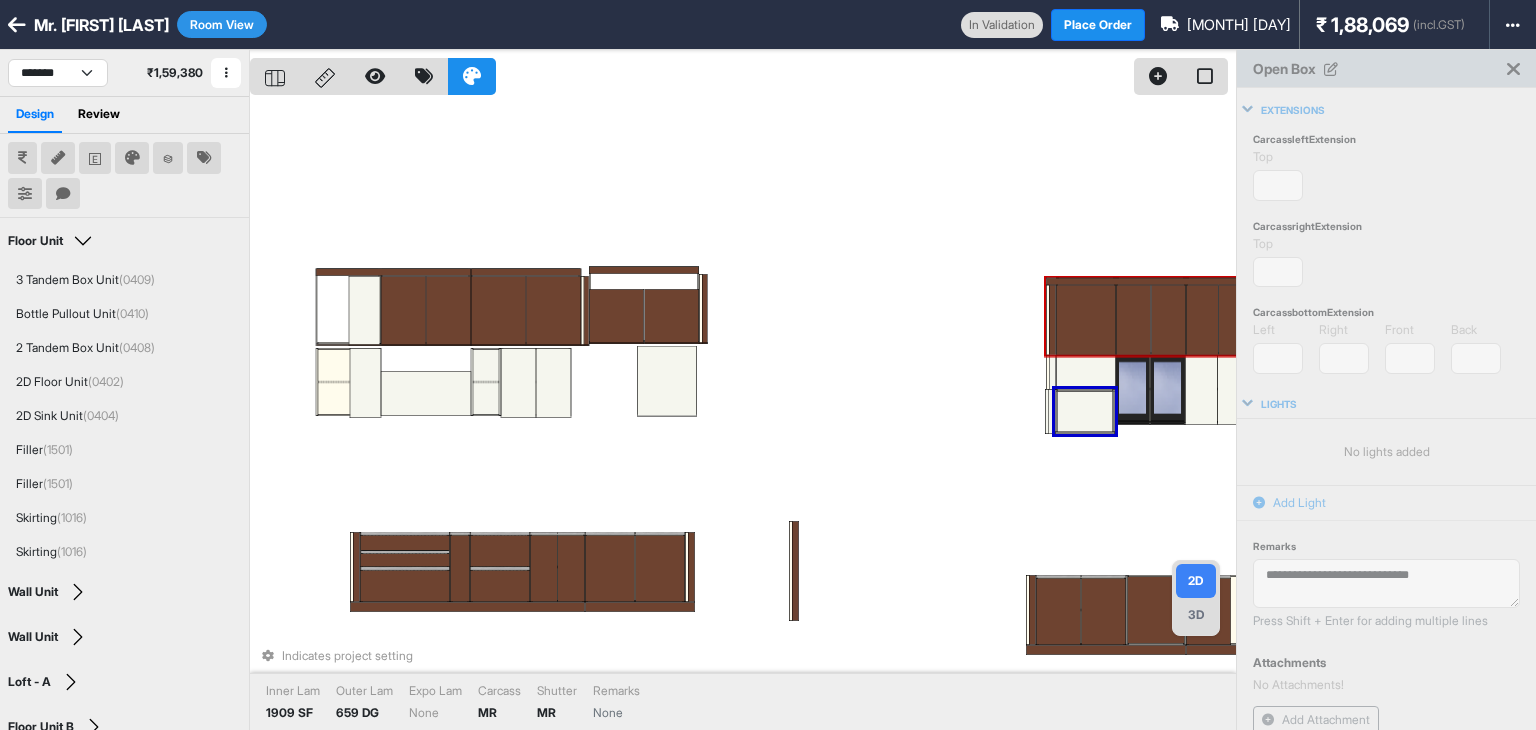 type on "*" 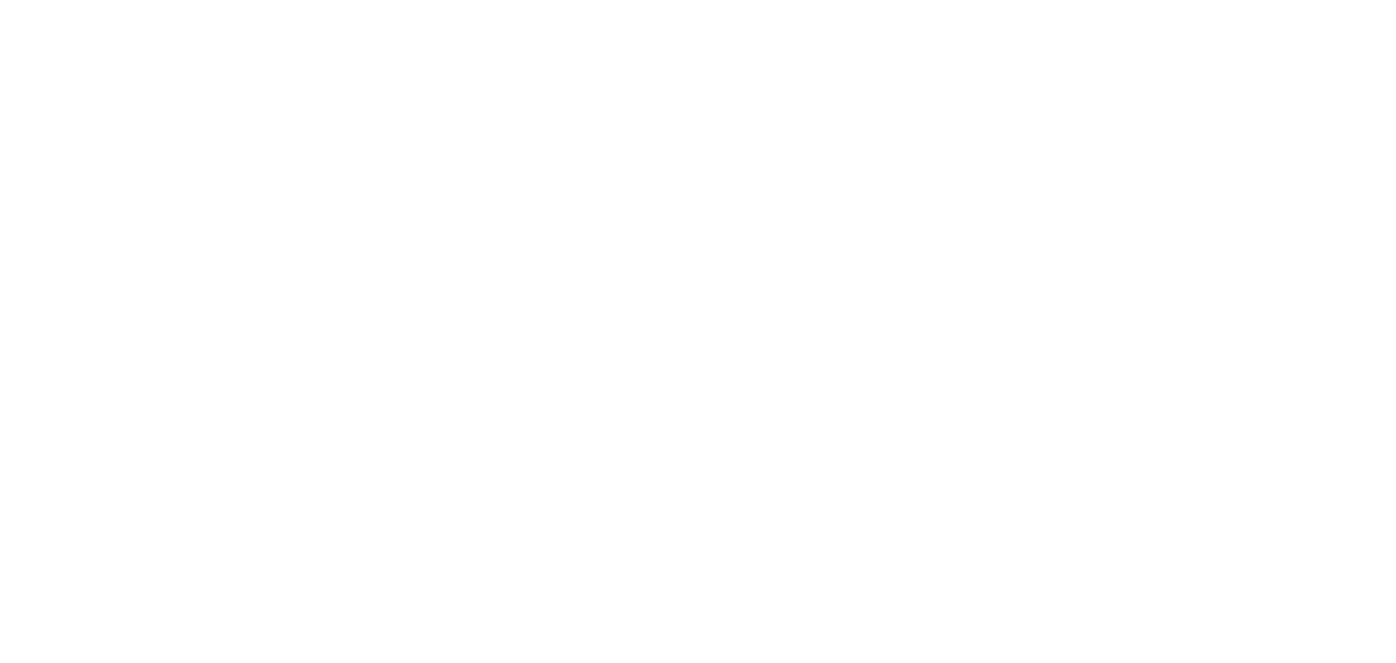 scroll, scrollTop: 0, scrollLeft: 0, axis: both 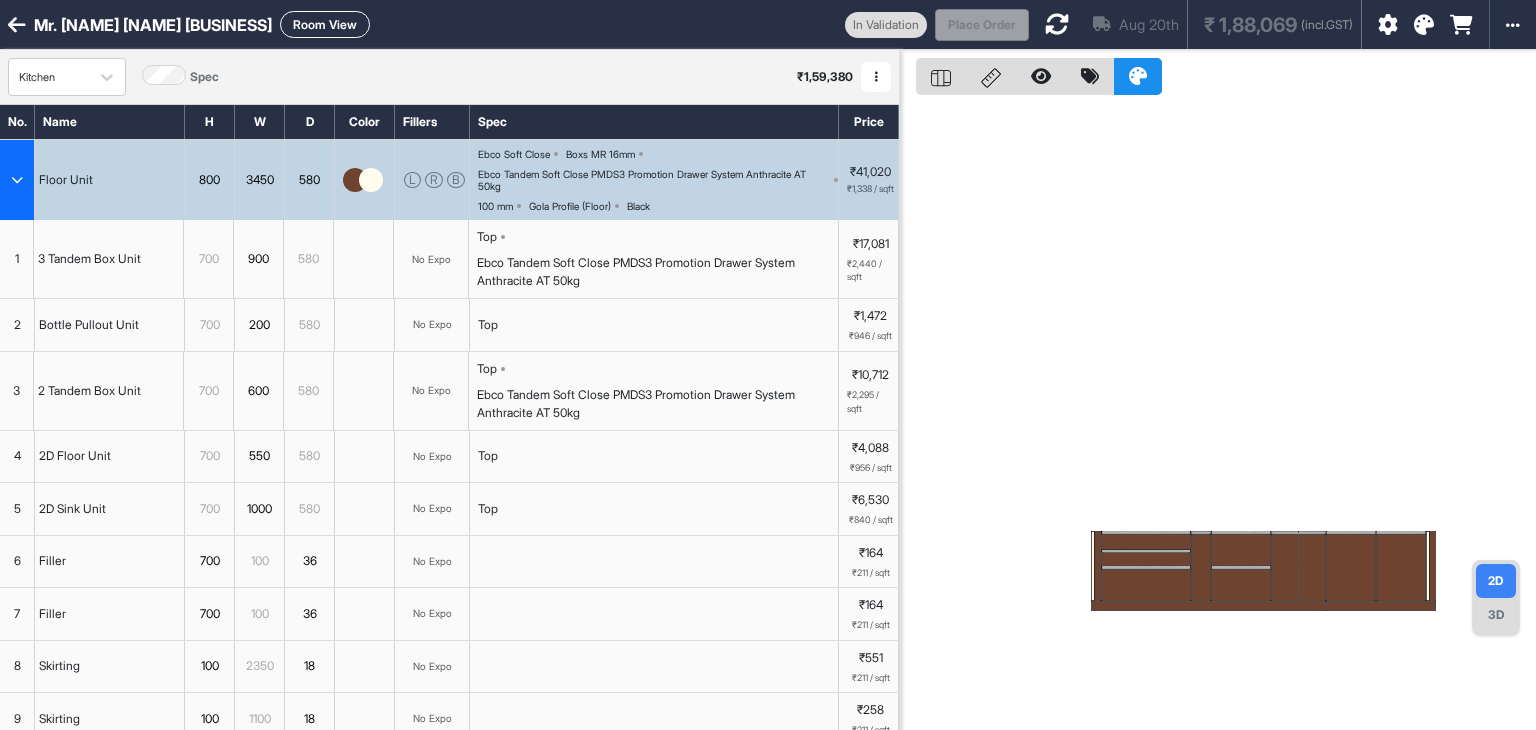 click on "Room View" at bounding box center (325, 24) 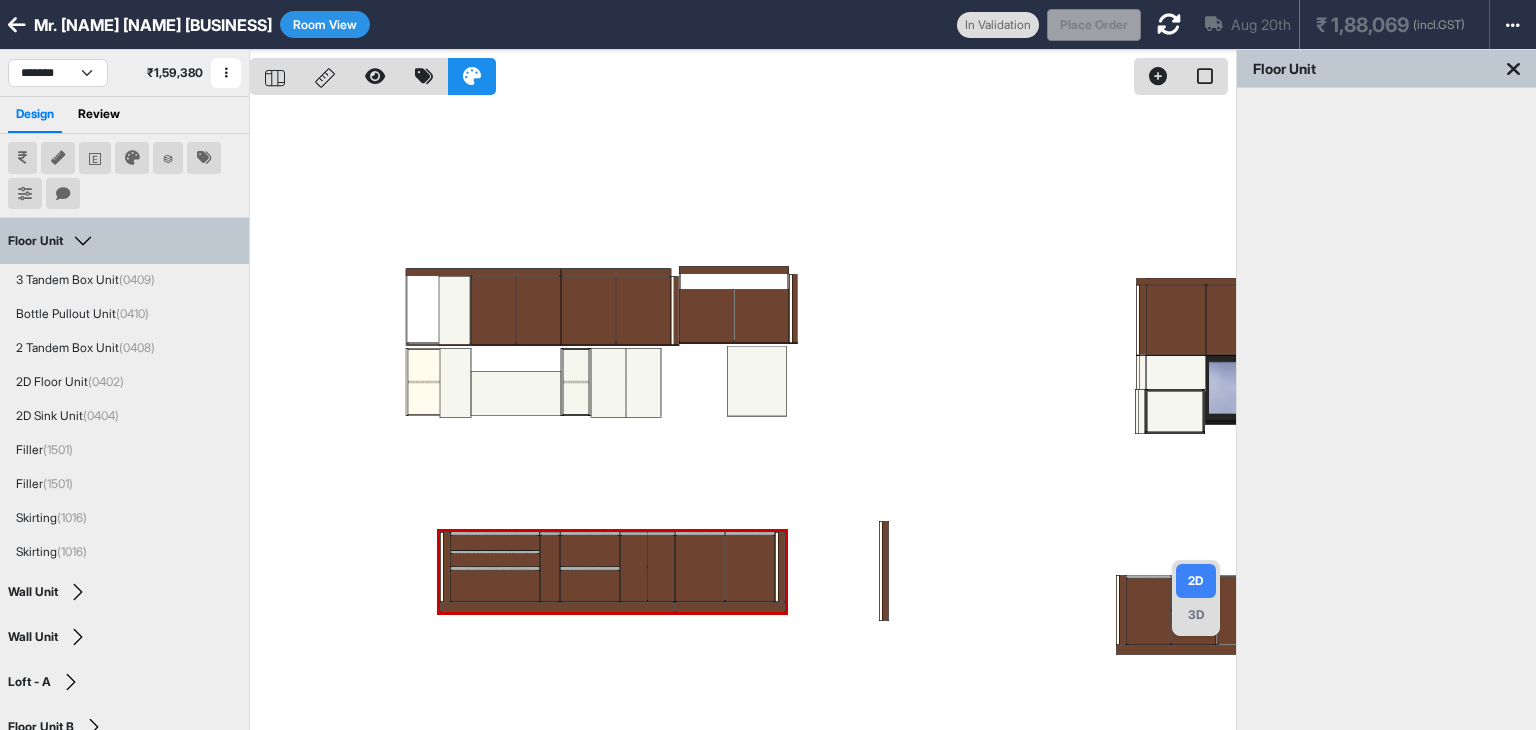 type 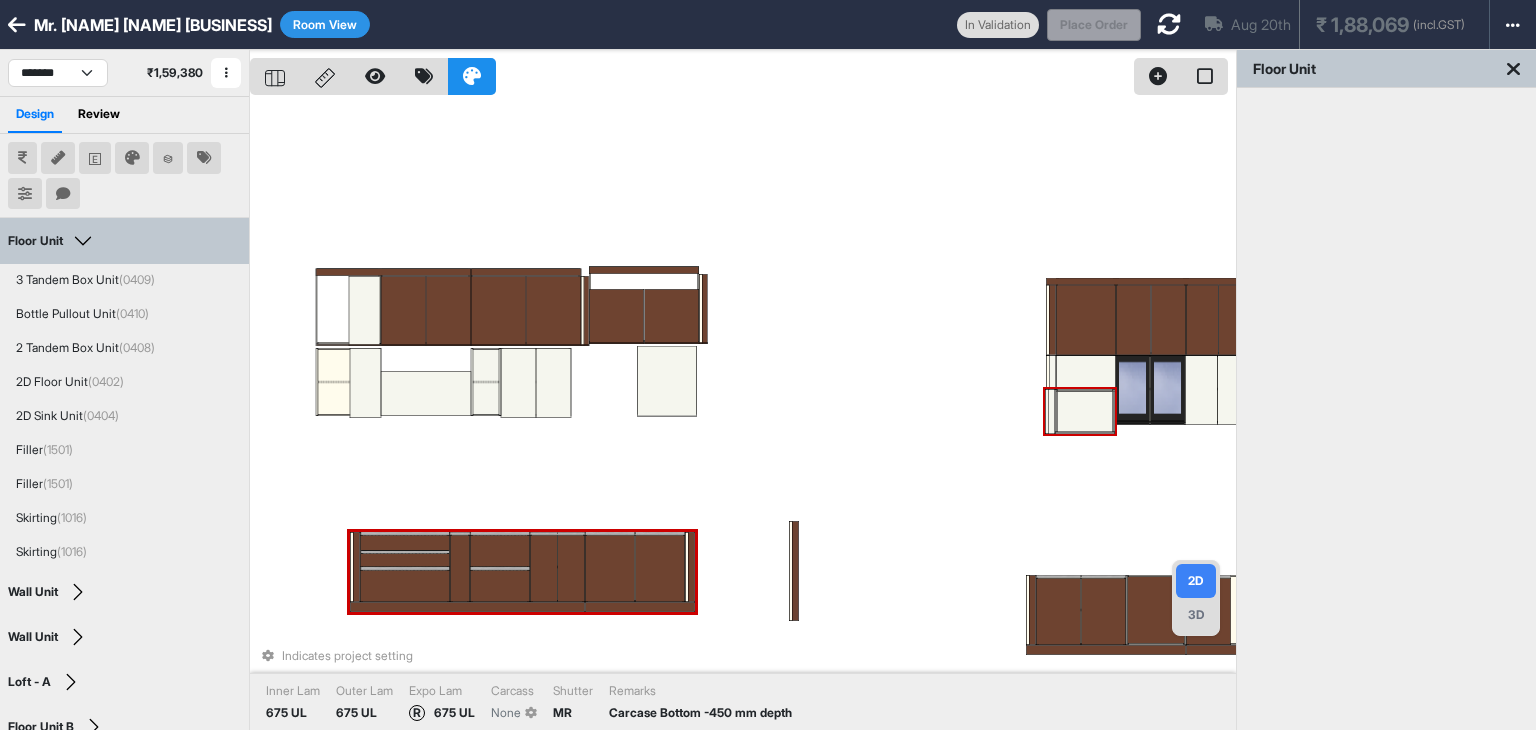 click at bounding box center (1085, 411) 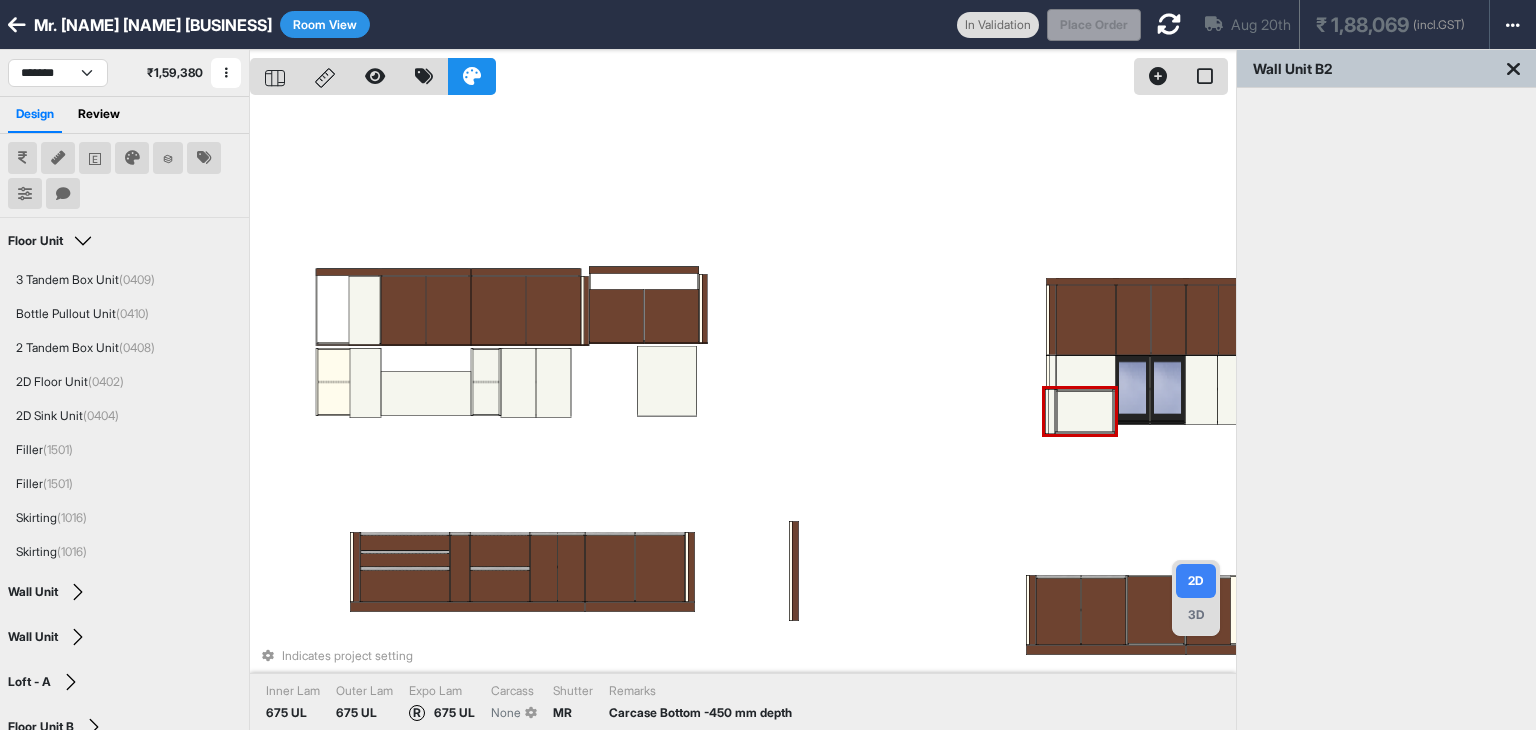 click at bounding box center (1085, 411) 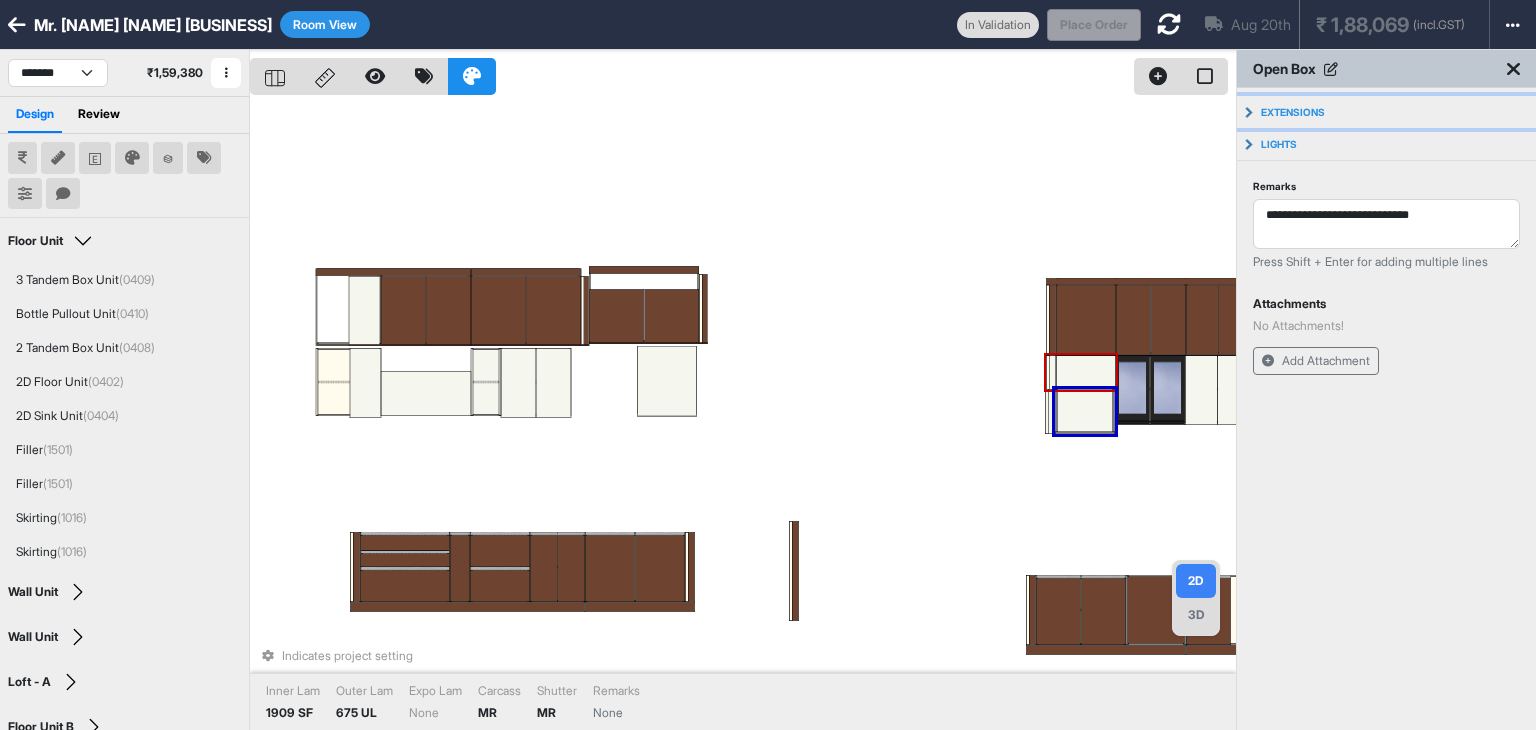 click on "Extensions" at bounding box center (1386, 112) 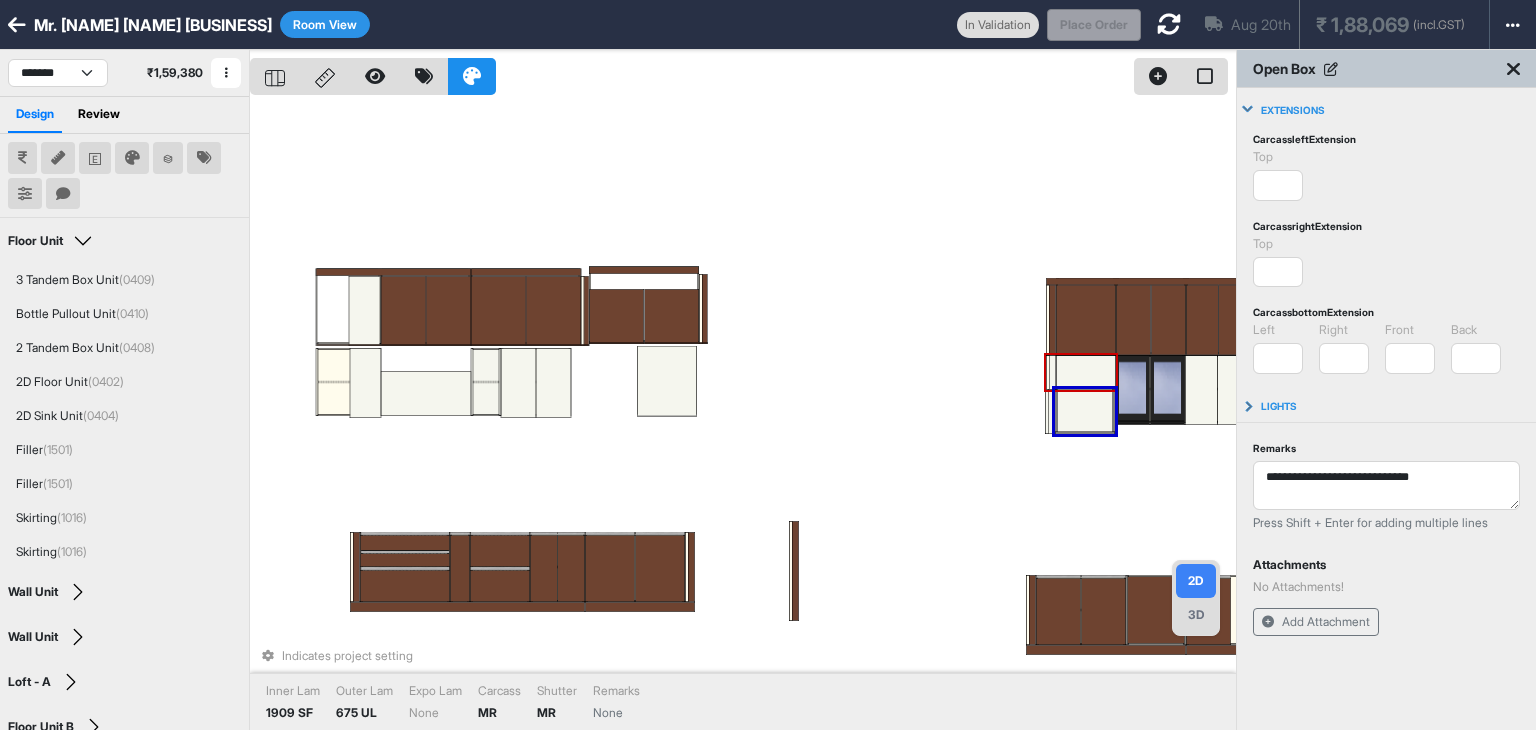 click on "Indicates project setting Inner Lam 1909 SF Outer Lam 675 UL Expo Lam None Carcass MR Shutter MR Remarks None" at bounding box center (743, 415) 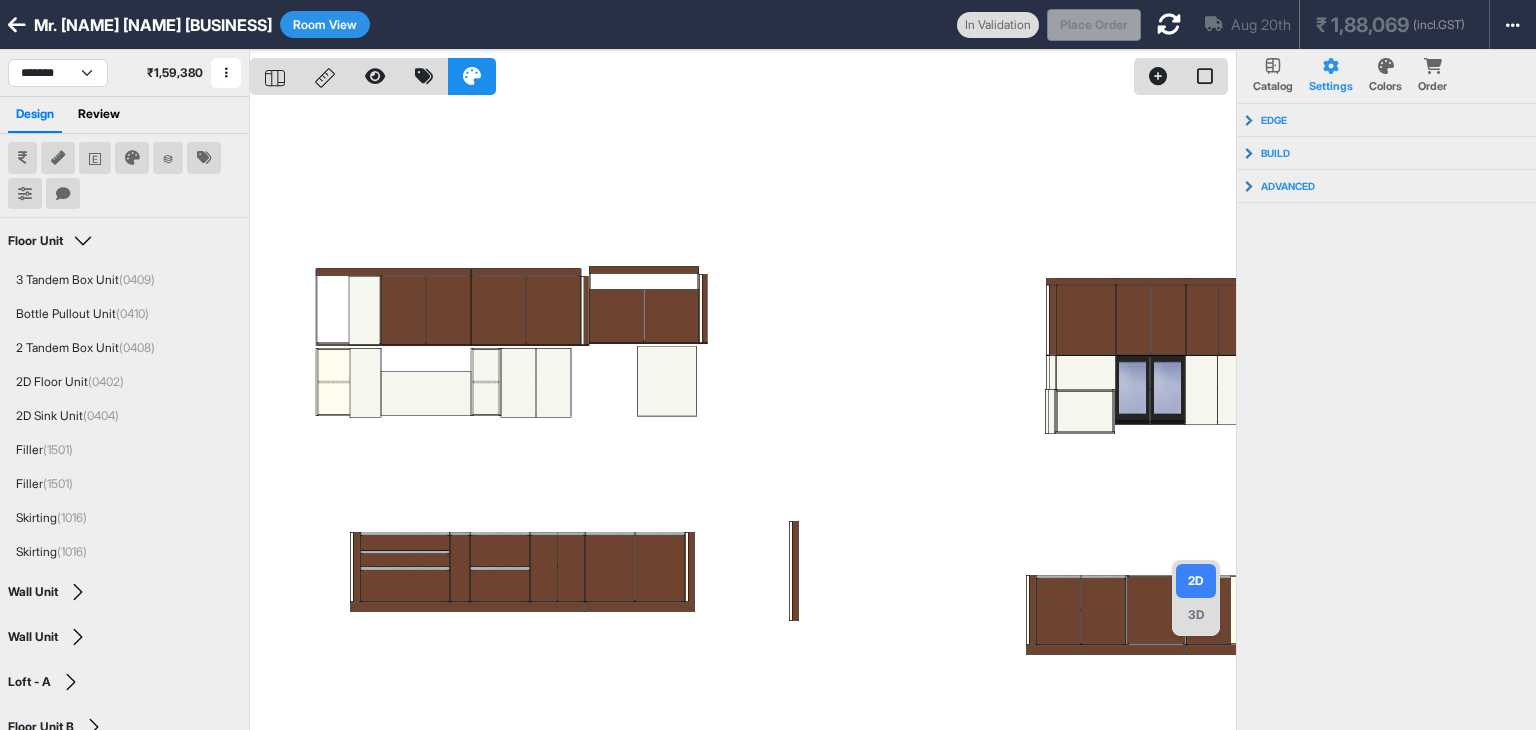click on "3D" at bounding box center [1196, 615] 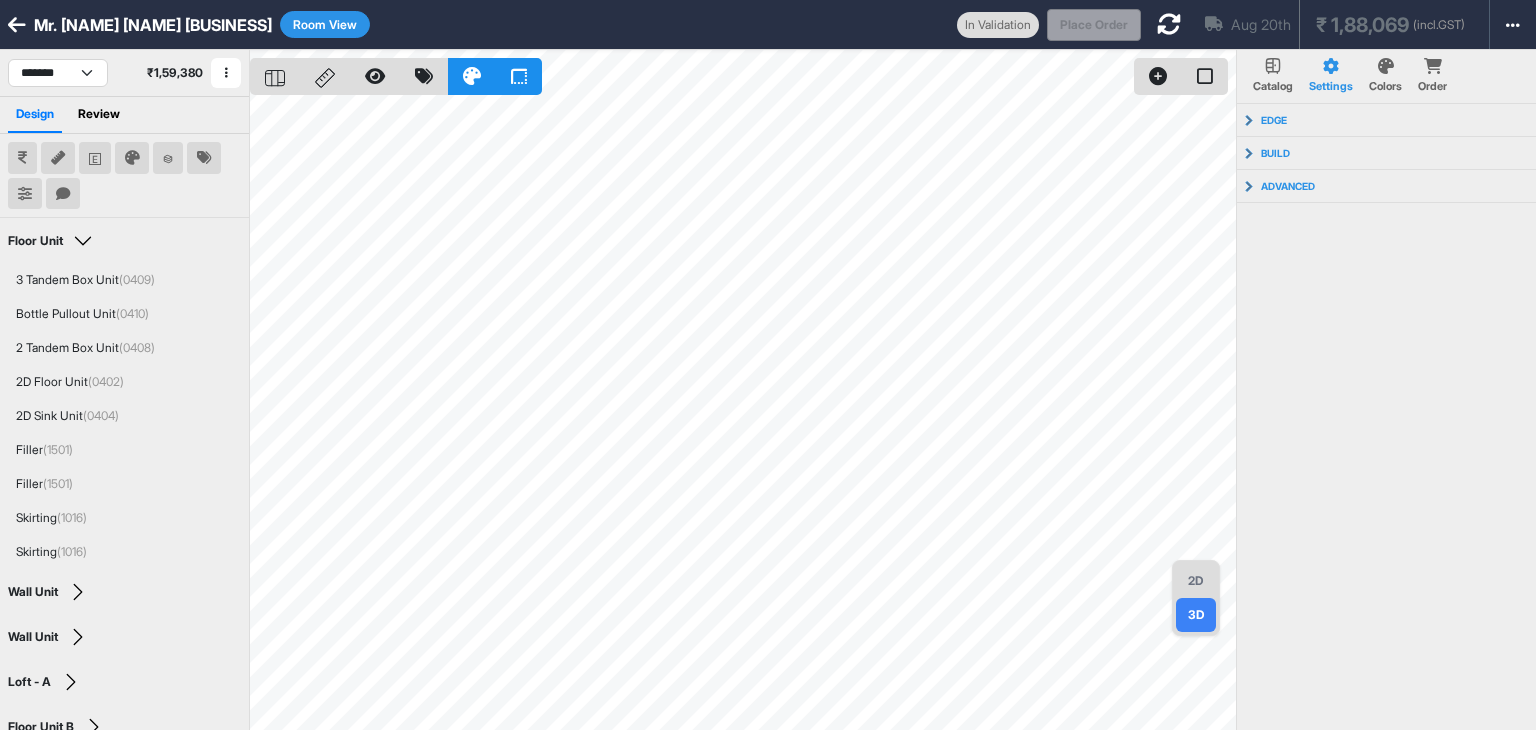 click at bounding box center (1169, 24) 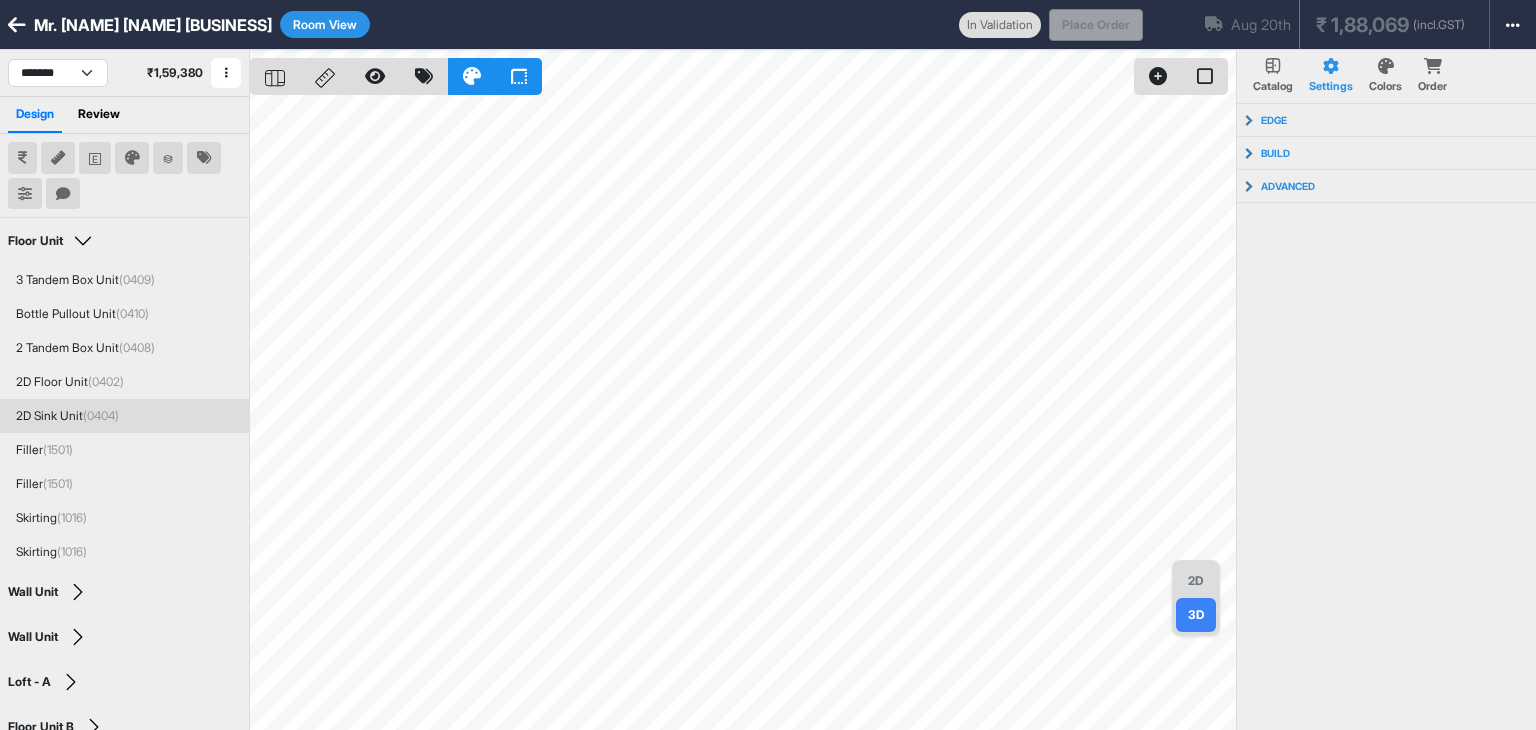 click on "2D" at bounding box center [1196, 581] 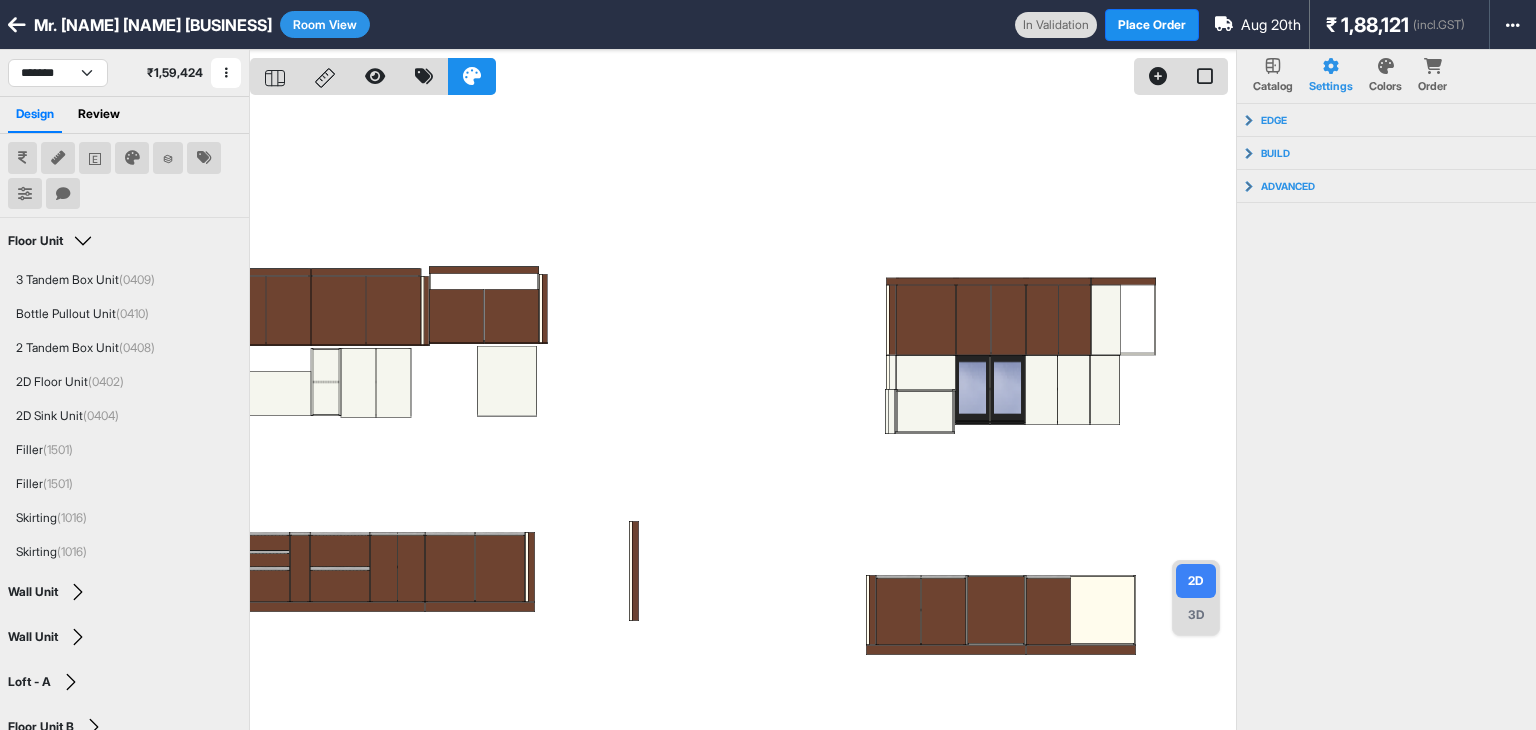 click at bounding box center [743, 415] 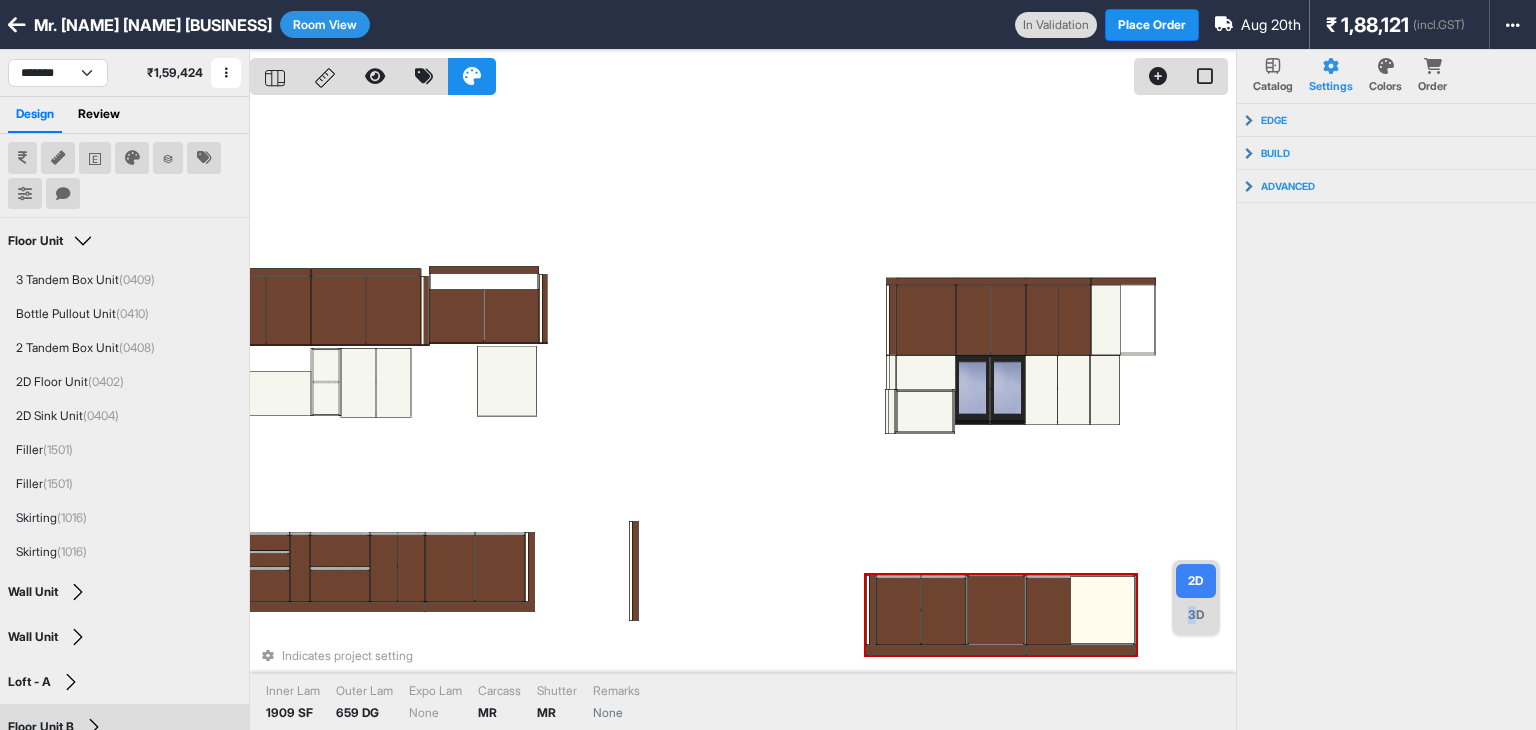 click on "3D" at bounding box center [1196, 615] 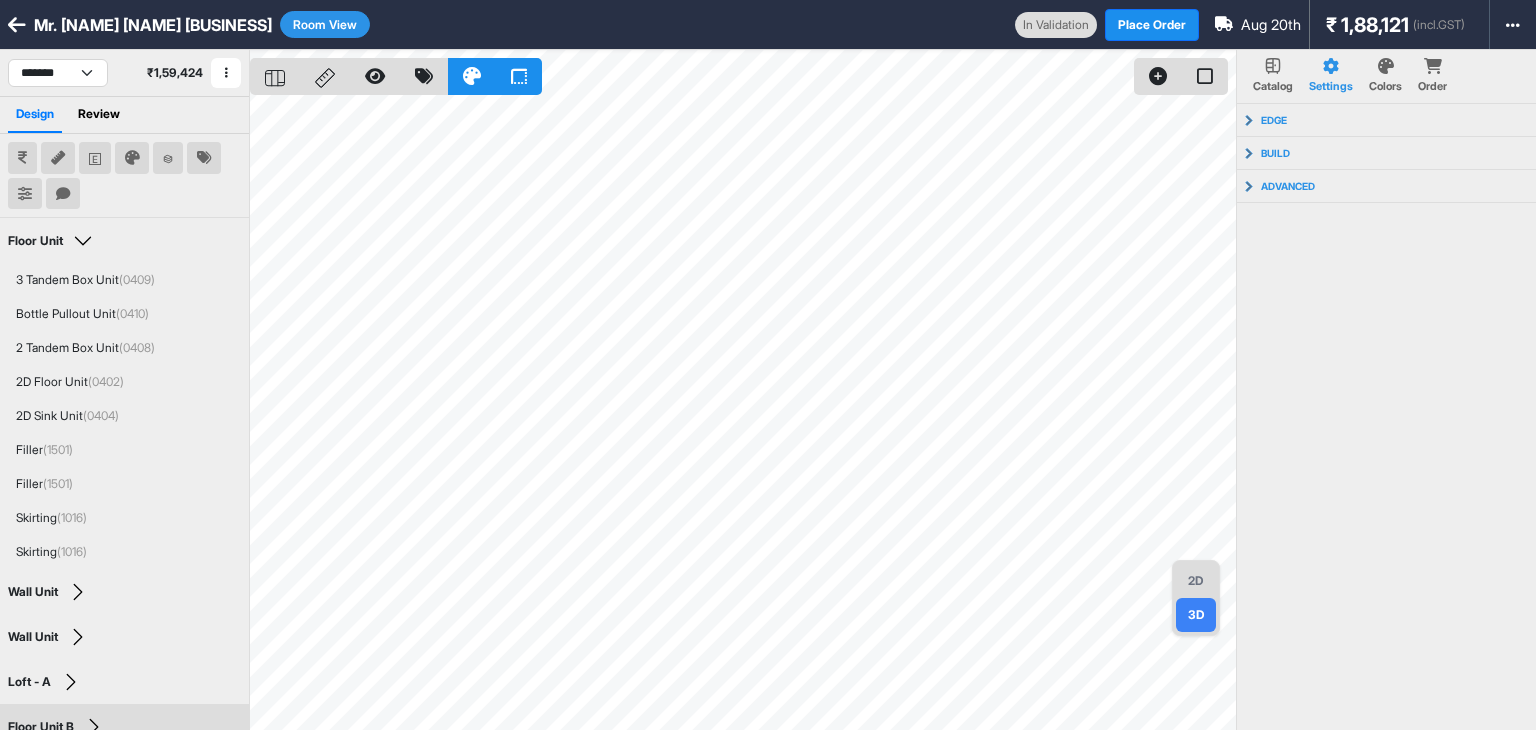 click on "2D" at bounding box center (1196, 581) 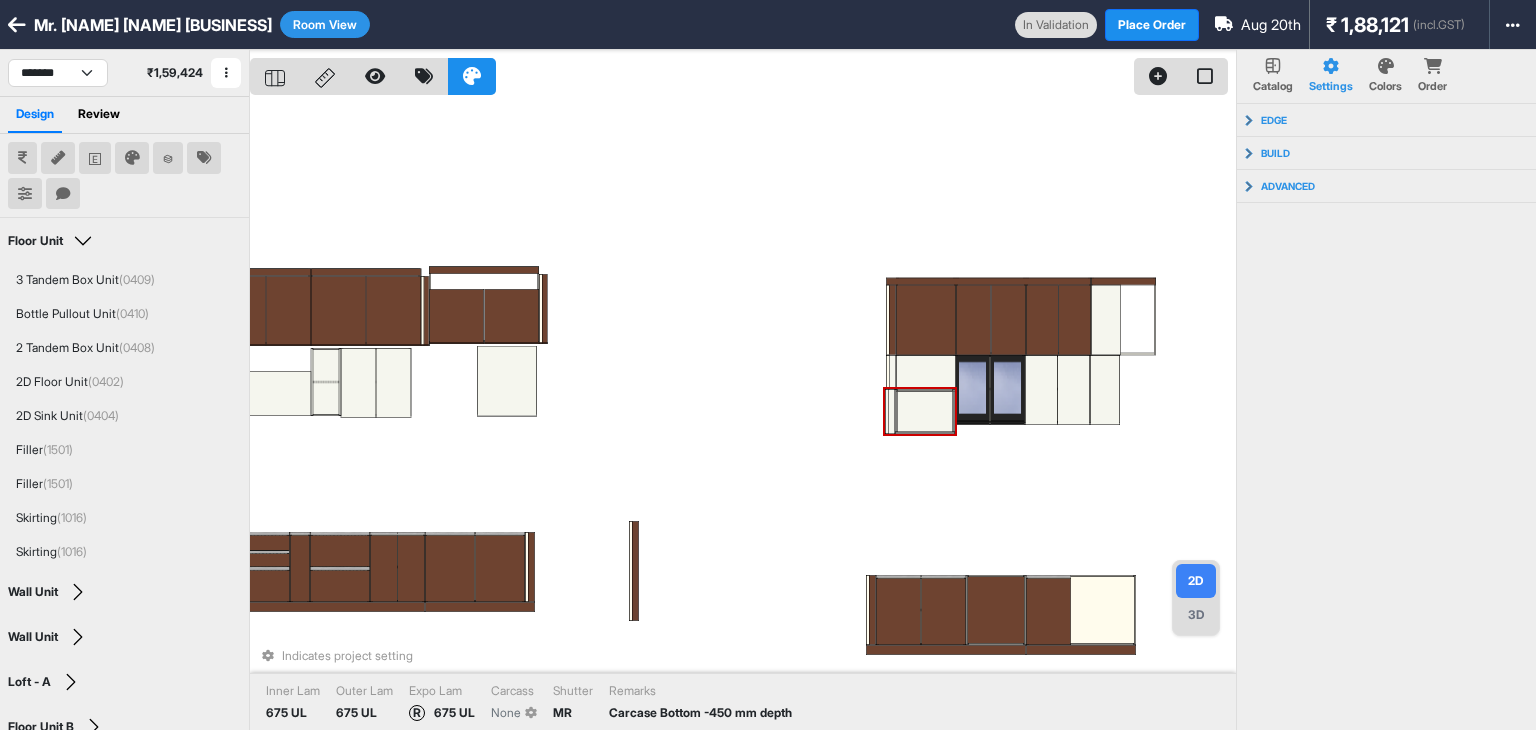 click on "Indicates project setting Inner Lam 675 UL Outer Lam 675 UL Expo Lam R 675 UL Carcass None Shutter MR Remarks Carcase Bottom  -450 mm depth" at bounding box center [743, 415] 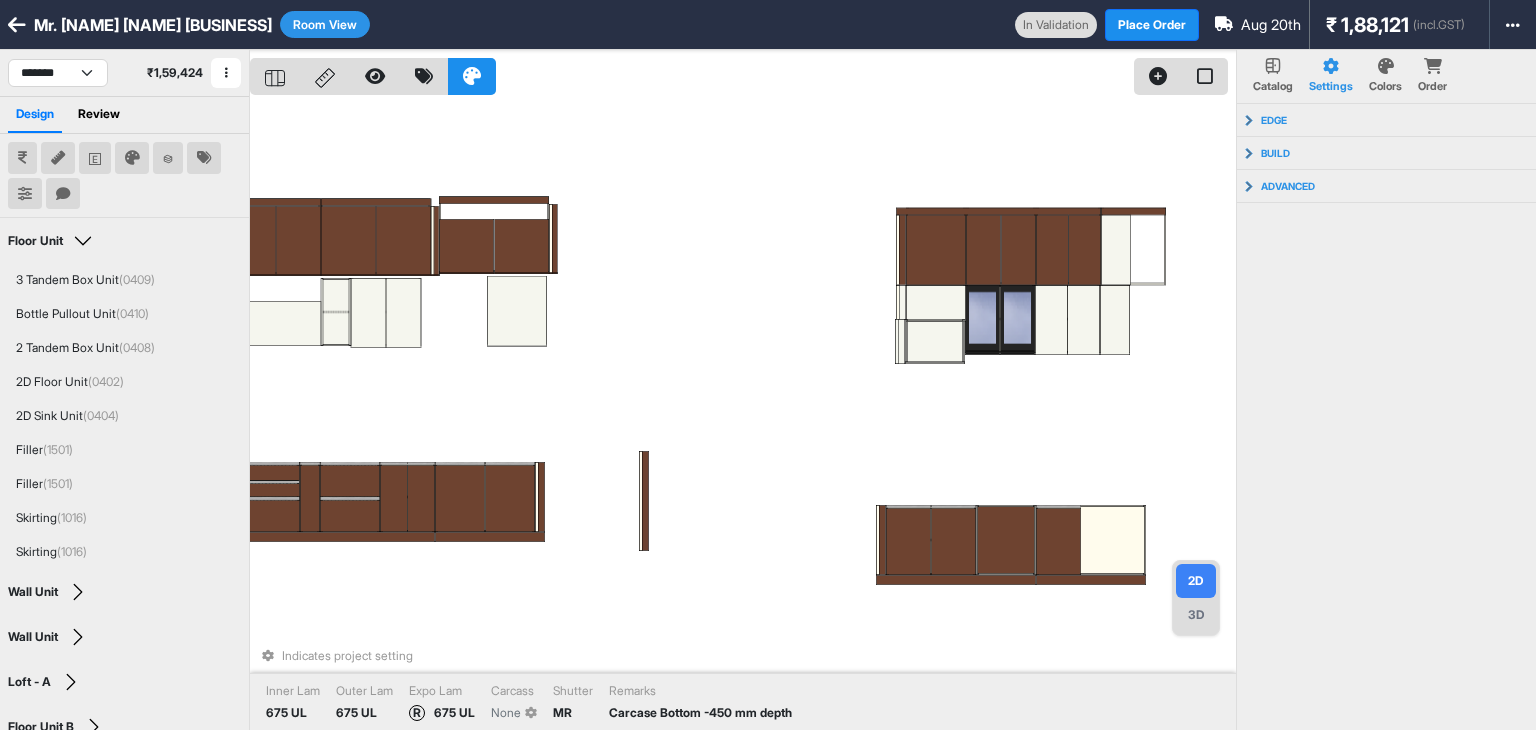 click on "Indicates project setting Inner Lam 675 UL Outer Lam 675 UL Expo Lam R 675 UL Carcass None Shutter MR Remarks Carcase Bottom  -450 mm depth" at bounding box center (743, 415) 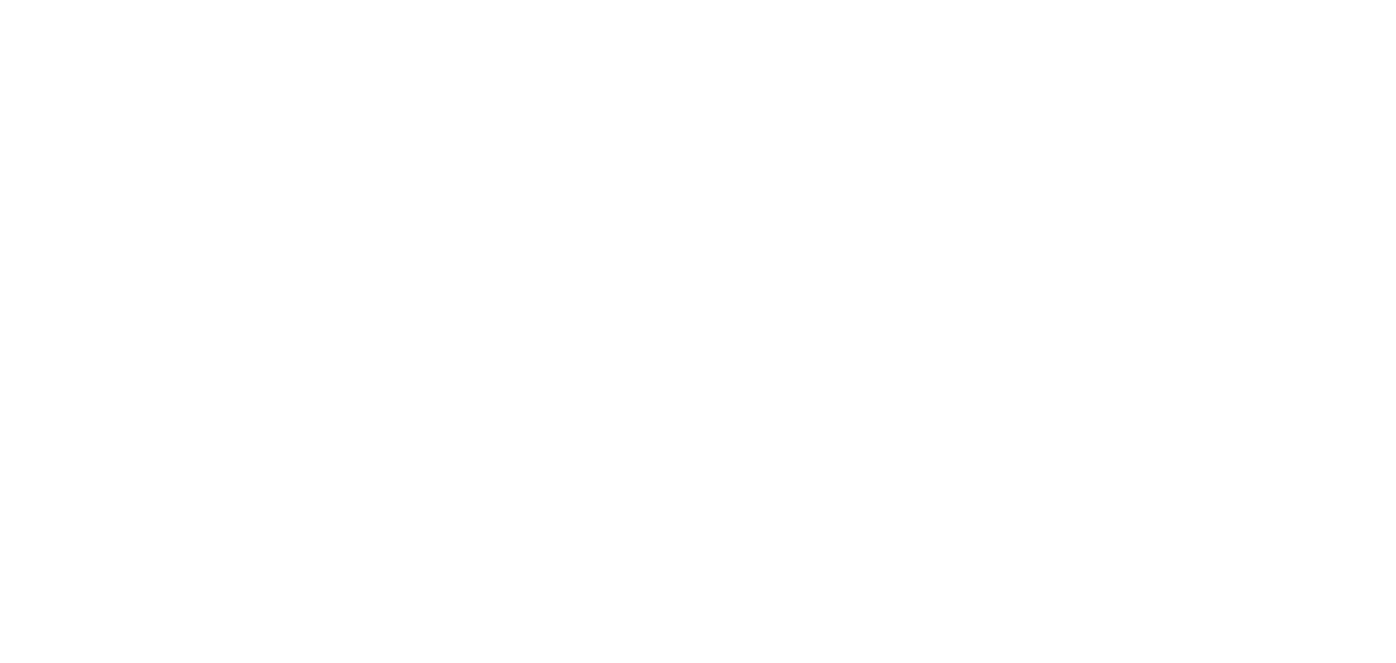 scroll, scrollTop: 0, scrollLeft: 0, axis: both 